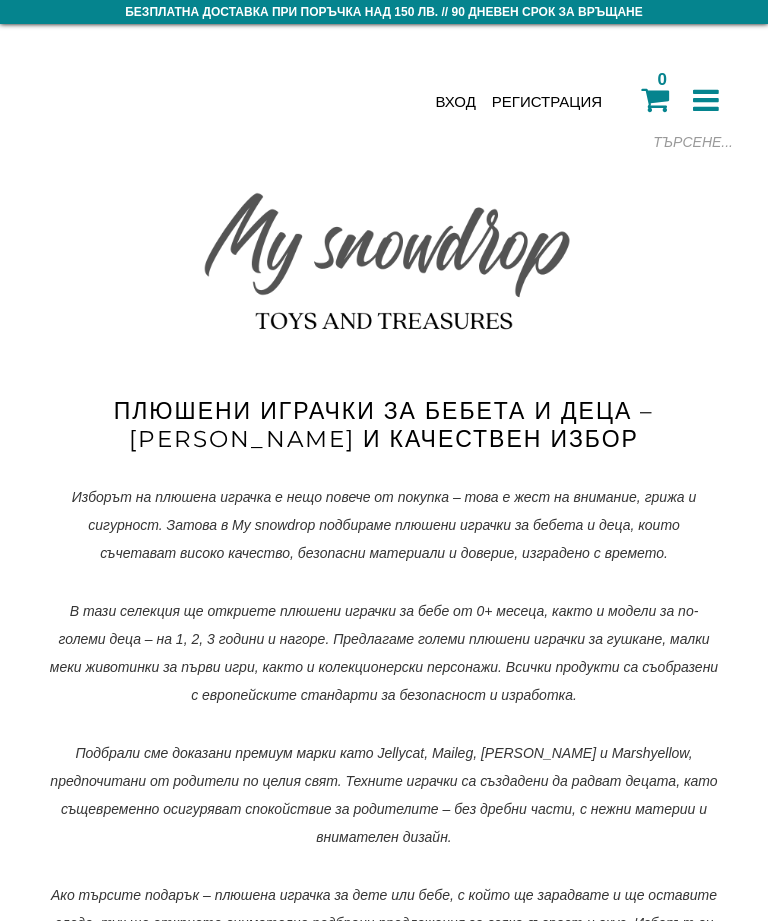 scroll, scrollTop: 0, scrollLeft: 0, axis: both 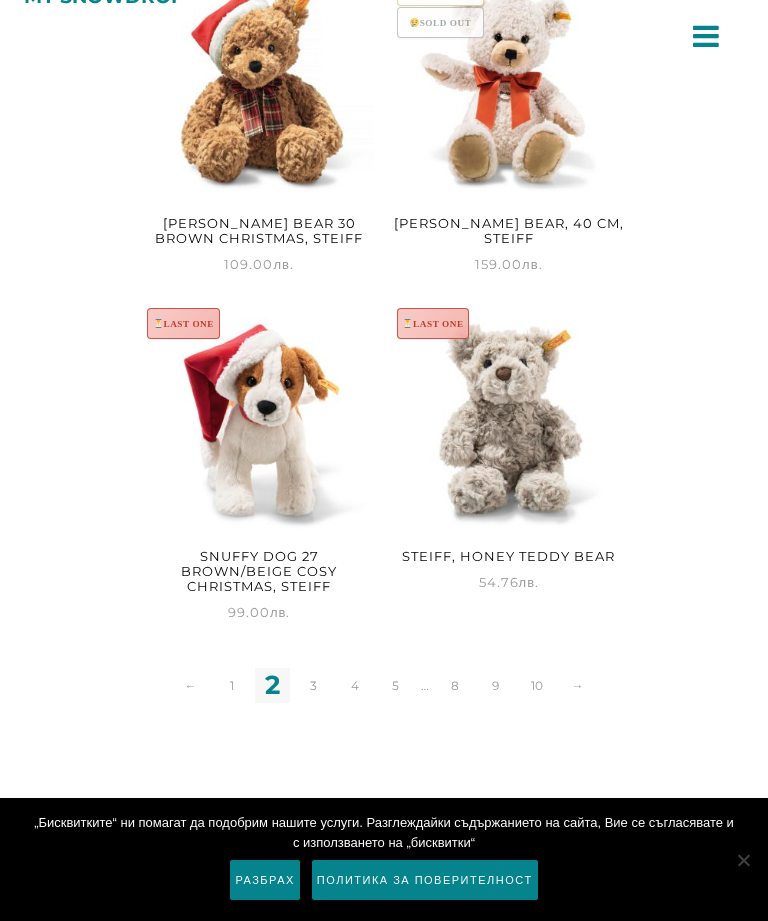 click on "1" at bounding box center [231, 685] 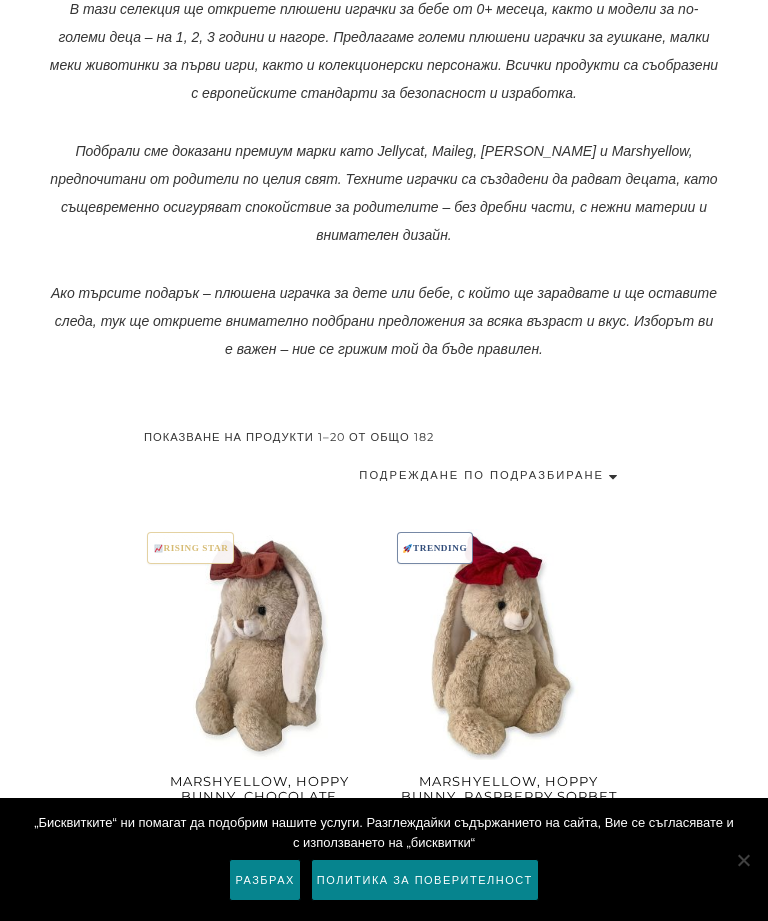 scroll, scrollTop: 0, scrollLeft: 0, axis: both 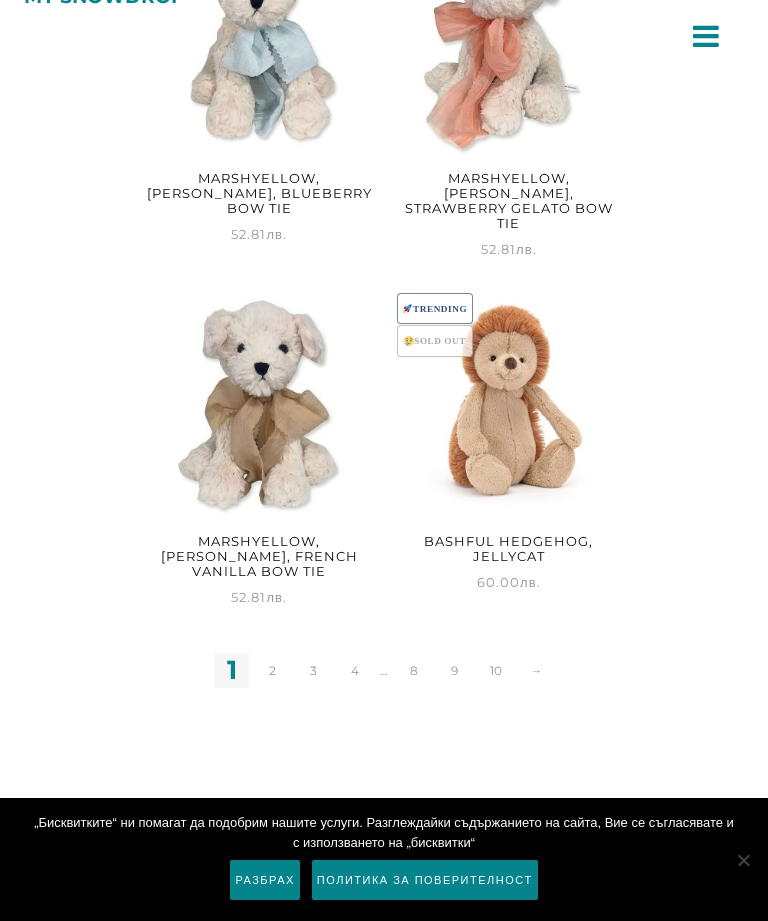 click on "3" at bounding box center (313, 670) 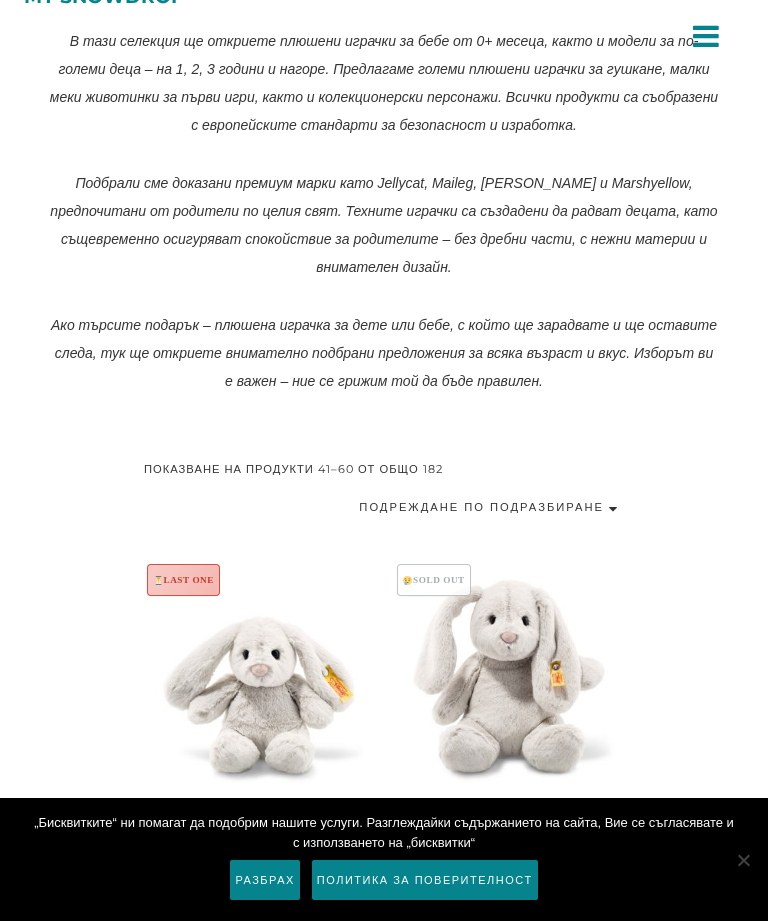 scroll, scrollTop: 0, scrollLeft: 0, axis: both 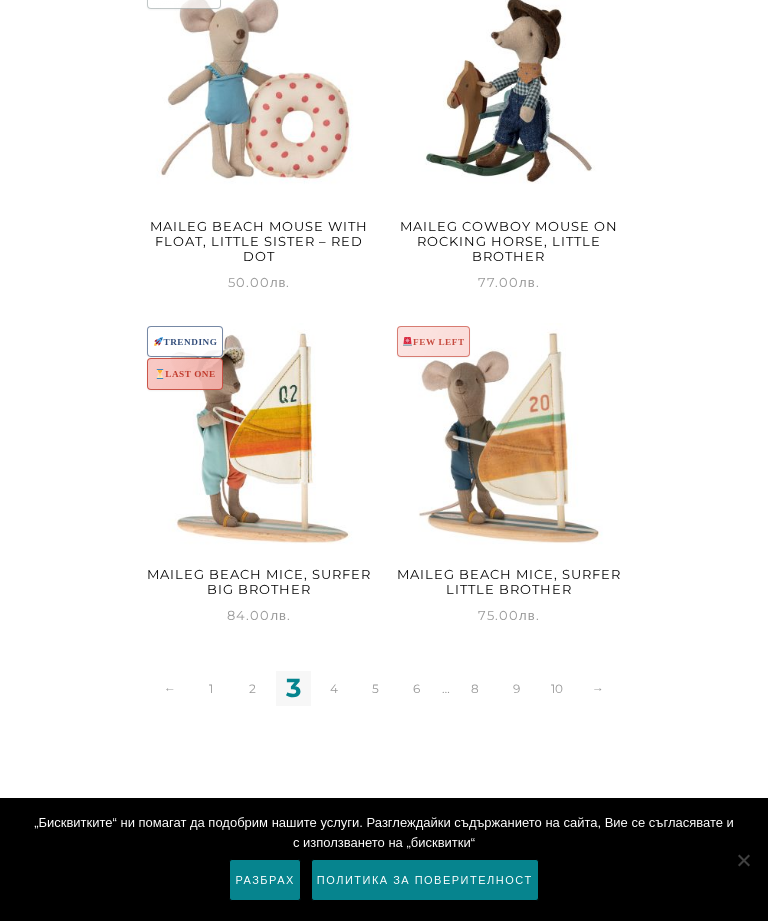 click on "→" at bounding box center [598, 688] 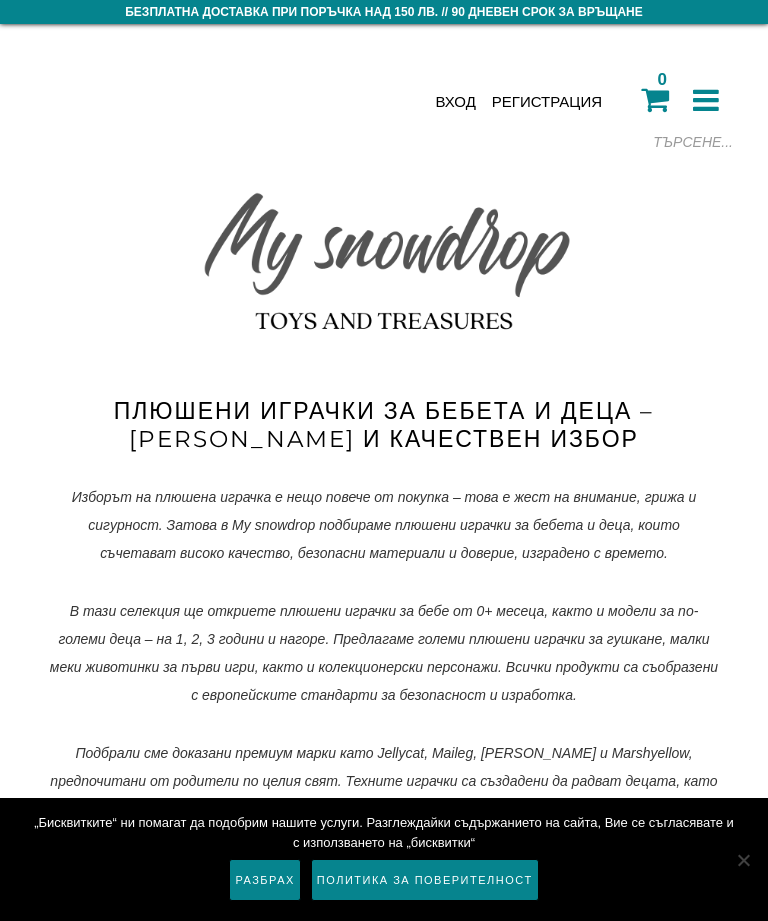scroll, scrollTop: 610, scrollLeft: 0, axis: vertical 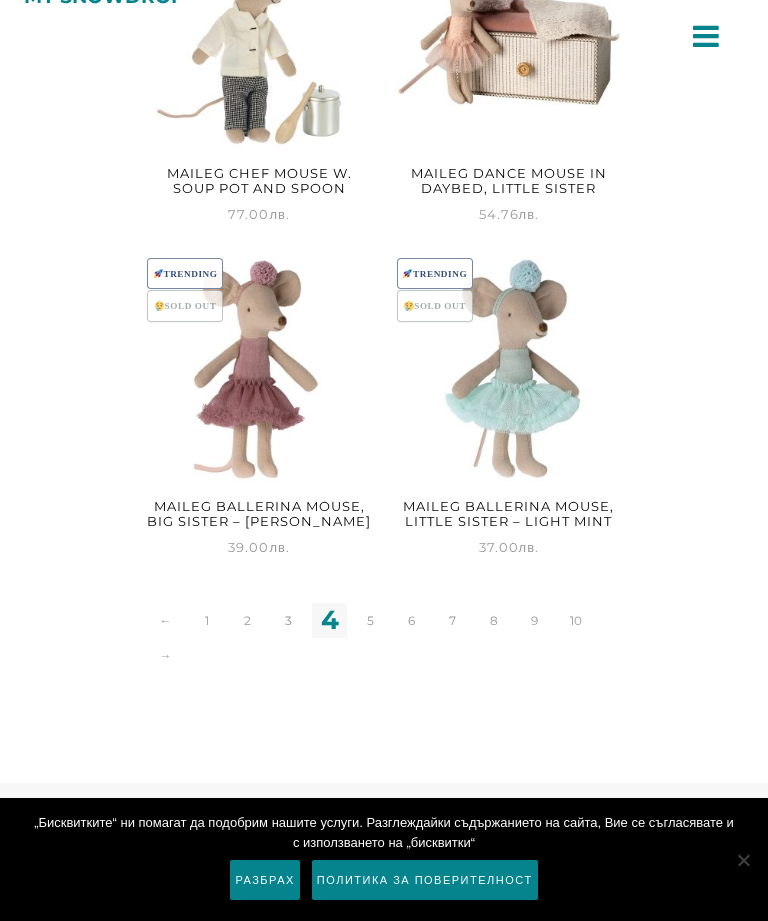 click on "5" at bounding box center (370, 620) 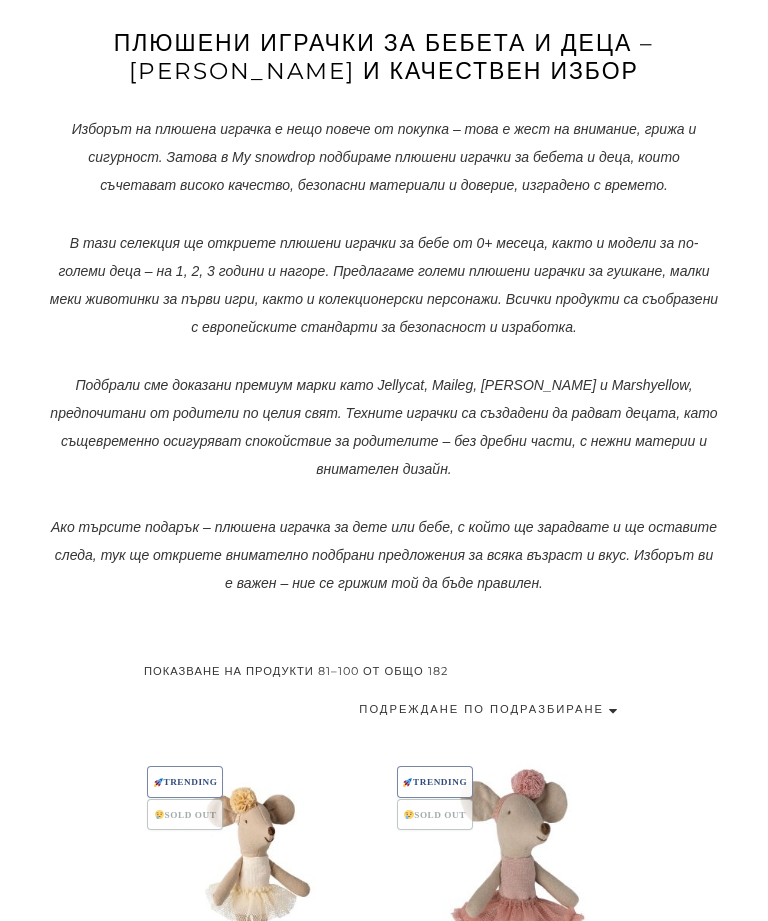 scroll, scrollTop: 611, scrollLeft: 0, axis: vertical 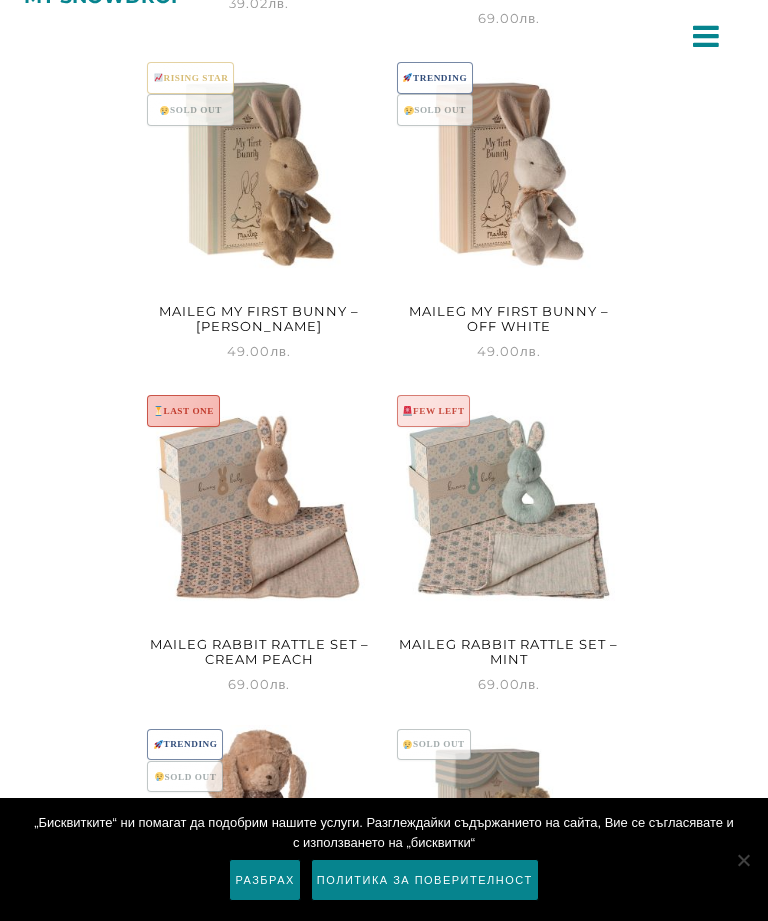 click at bounding box center [509, 488] 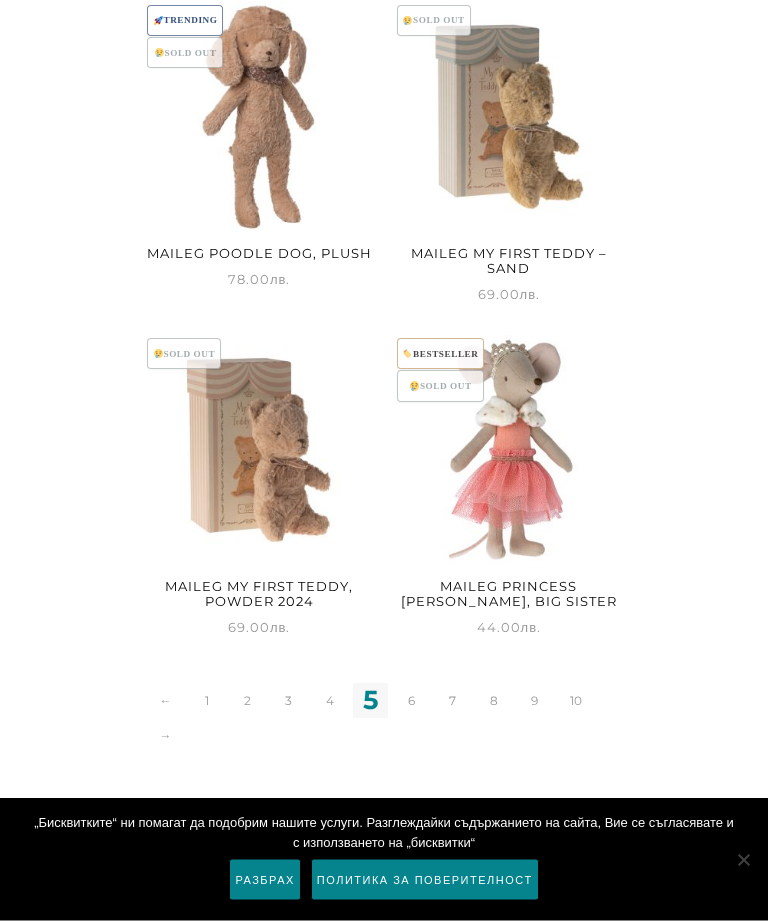 scroll, scrollTop: 3876, scrollLeft: 0, axis: vertical 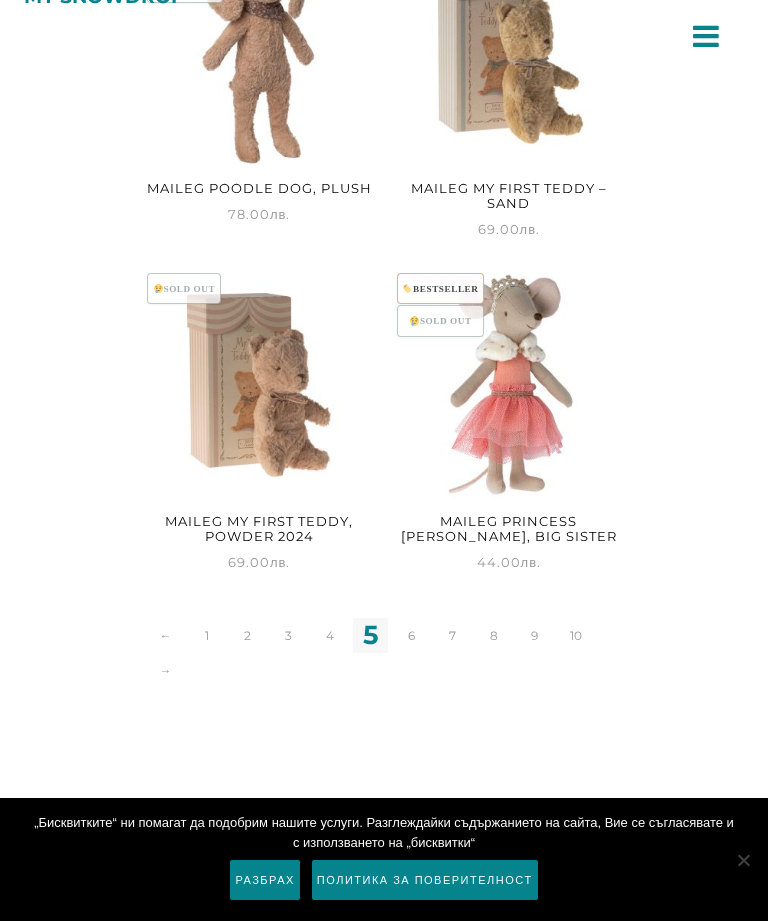 click on "6" at bounding box center [411, 635] 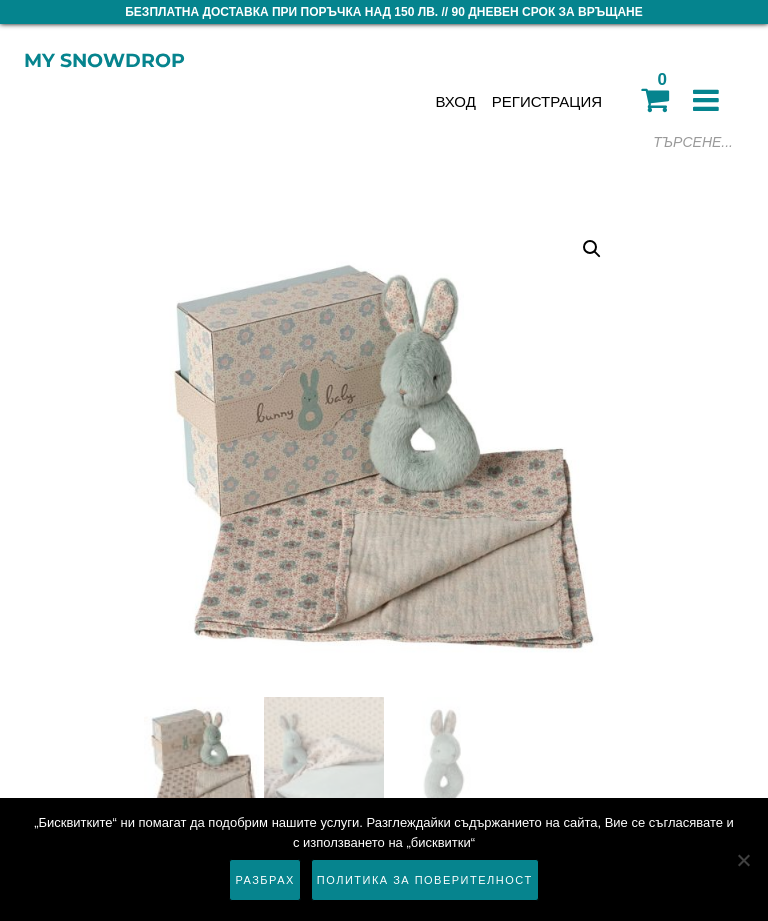 scroll, scrollTop: 0, scrollLeft: 0, axis: both 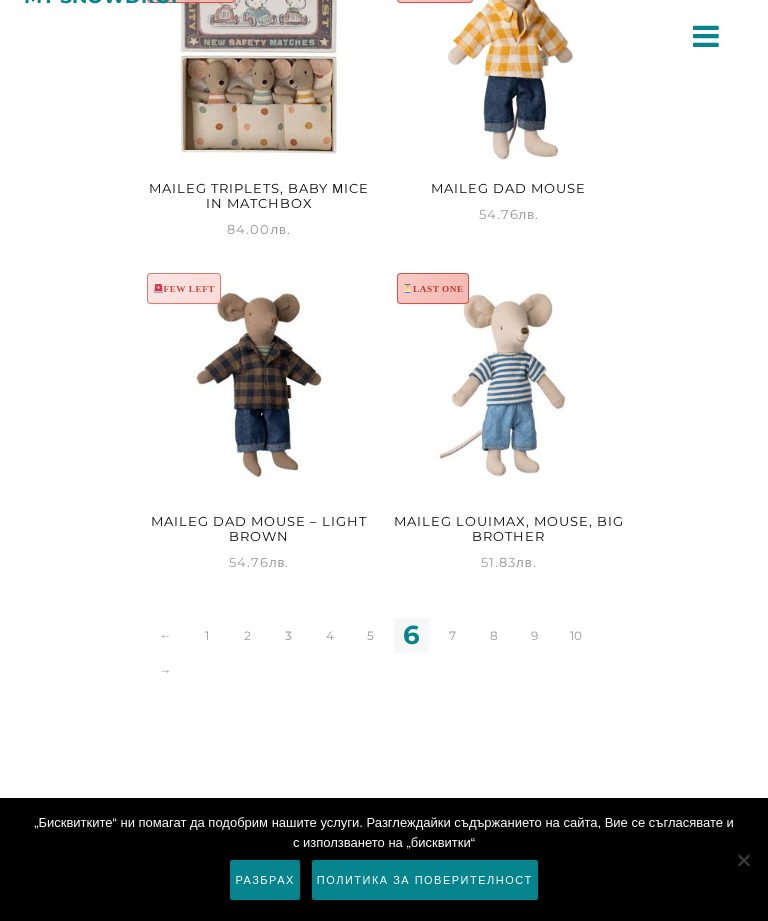 click on "7" at bounding box center (452, 635) 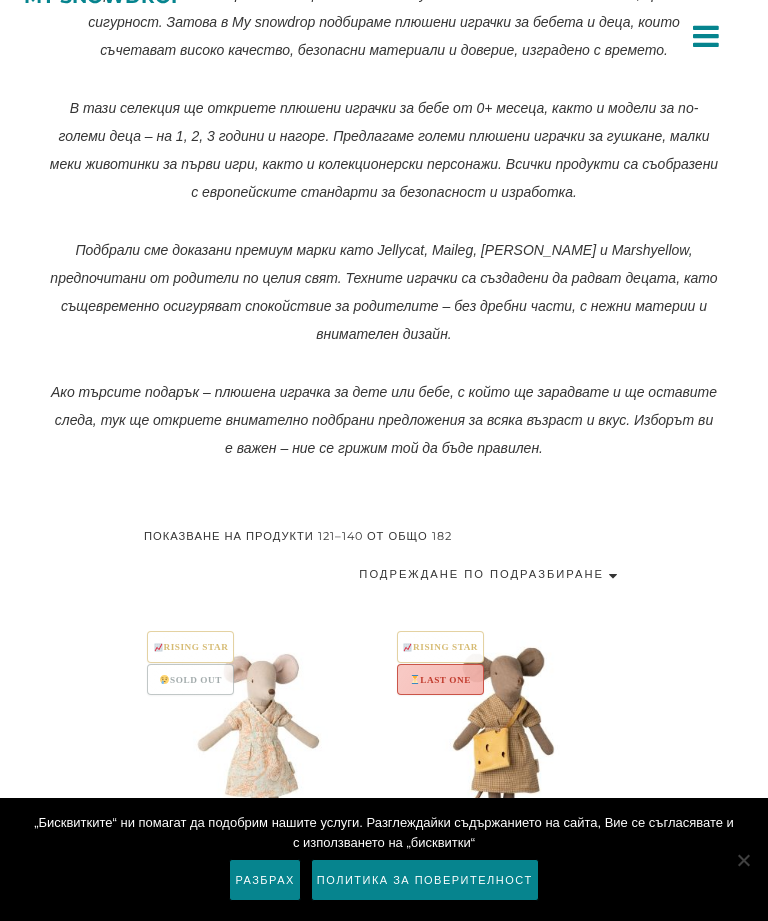 scroll, scrollTop: 0, scrollLeft: 0, axis: both 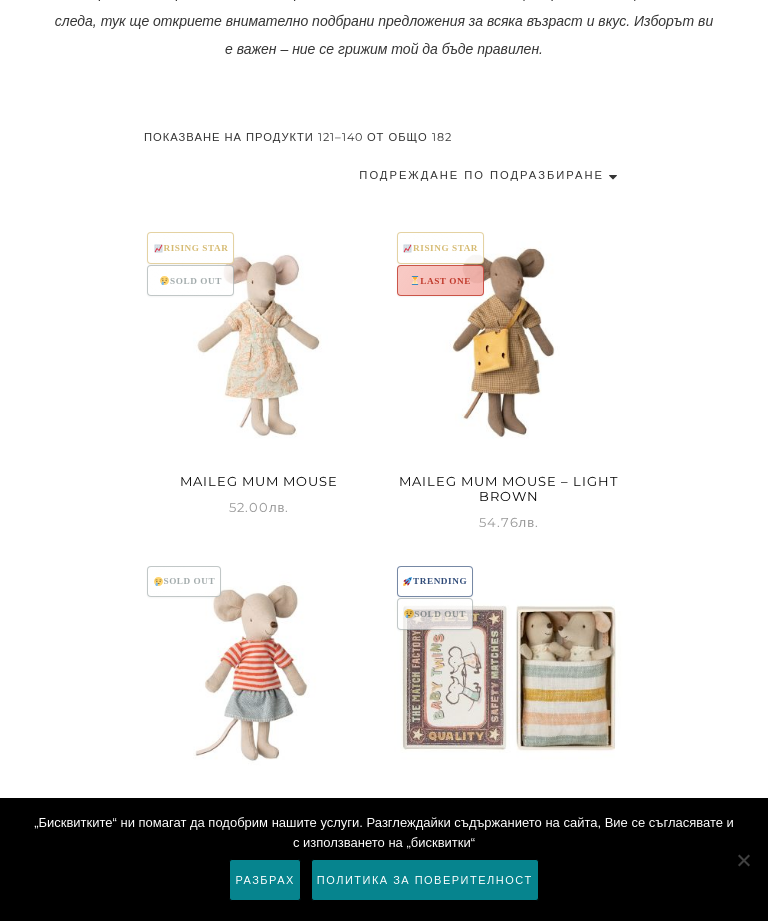 click on "Безплатна доставка при поръчка над 150 лв. // 90 дневен срок за връщане
Плюшени играчки за бебета и деца | [PERSON_NAME] и качествени
Вход    Регистрация
Подаръци
Подаръчен Snowdrop Ваучер
Подарък за бебе / новородено
Подарък за погача (40 дни)
Подарък за бебе момиче
Подарък за бебе момче
Подарък за 2-годишно дете" at bounding box center [384, -442] 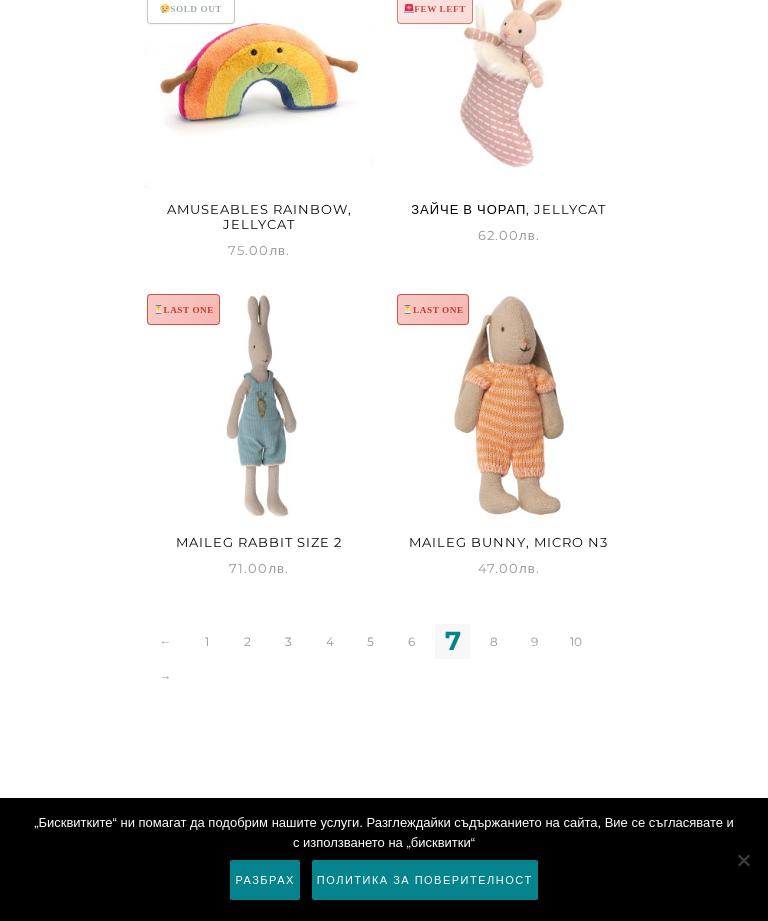 scroll, scrollTop: 3843, scrollLeft: 0, axis: vertical 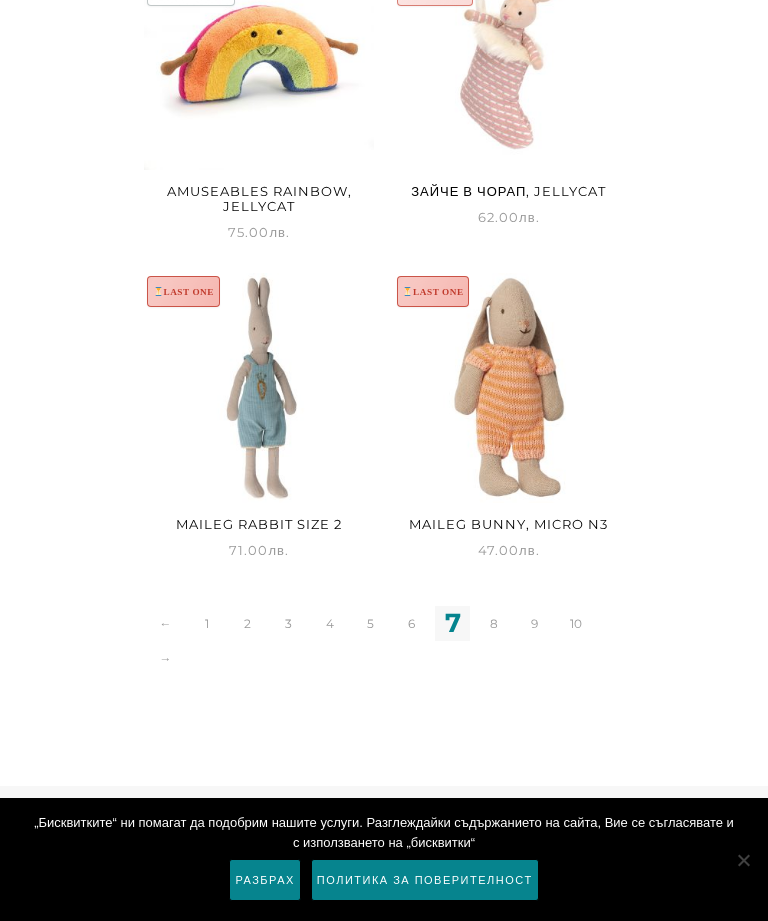 click on "8" at bounding box center [493, 623] 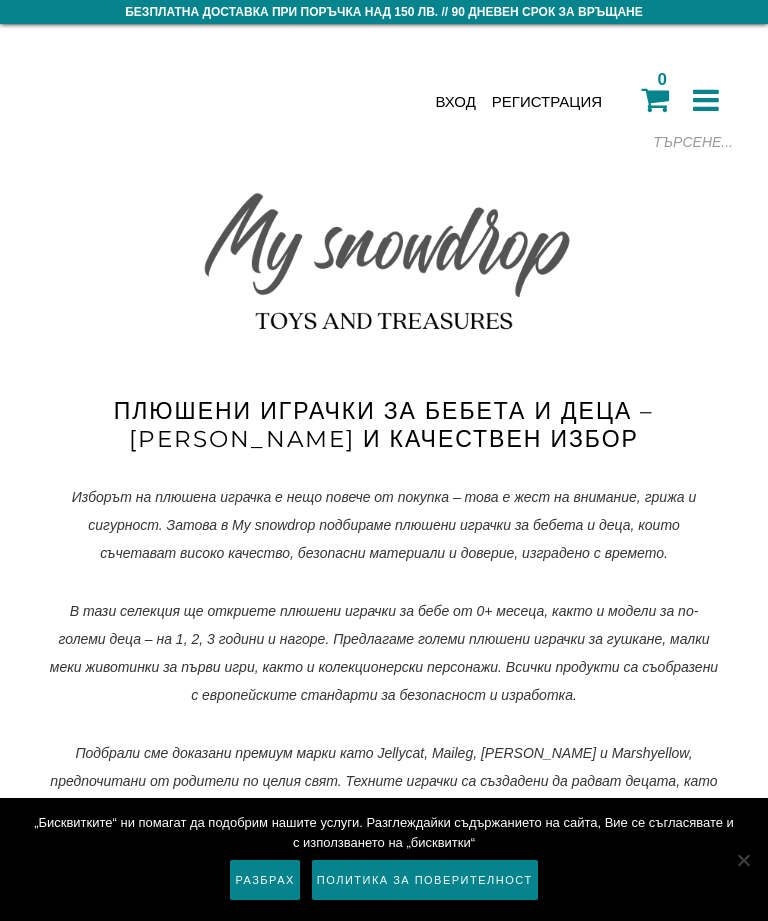 scroll, scrollTop: 439, scrollLeft: 0, axis: vertical 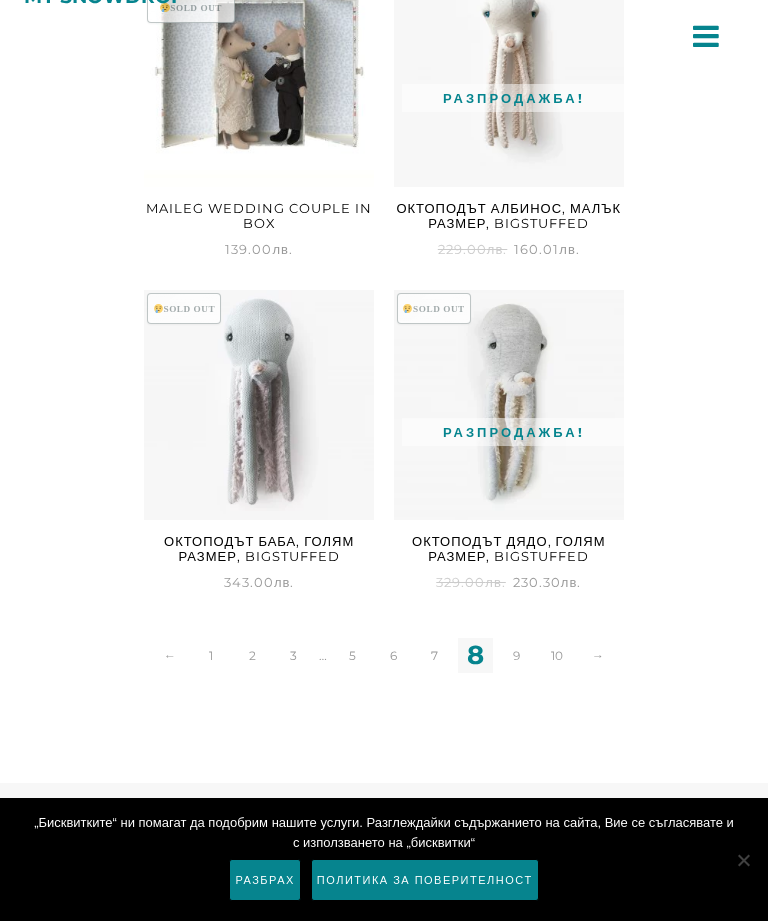 click on "9" at bounding box center [516, 655] 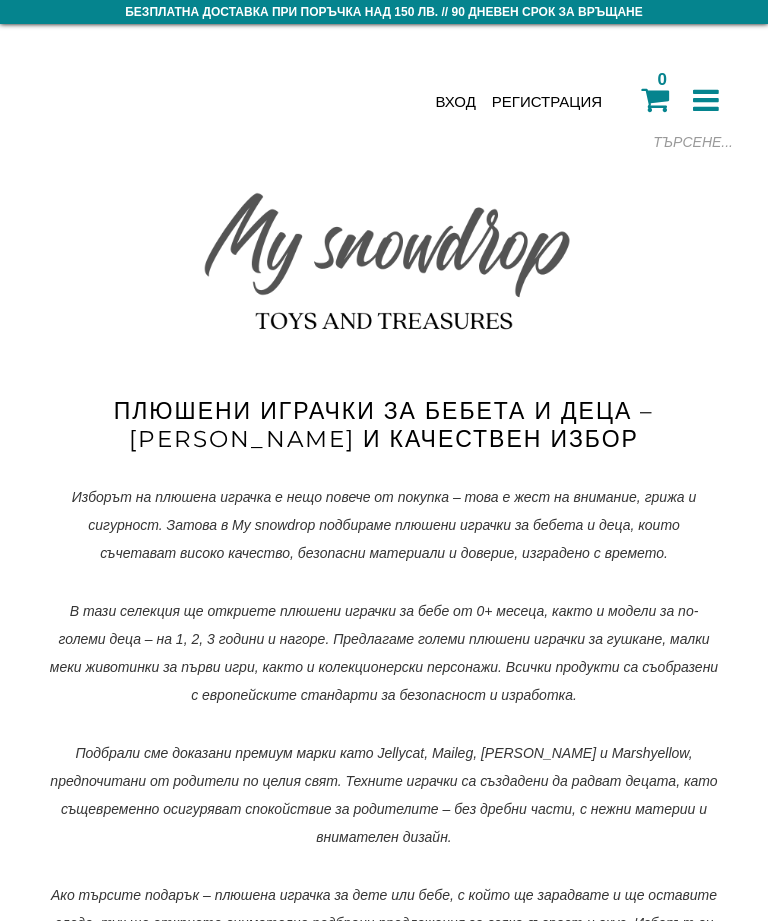 scroll, scrollTop: 50, scrollLeft: 0, axis: vertical 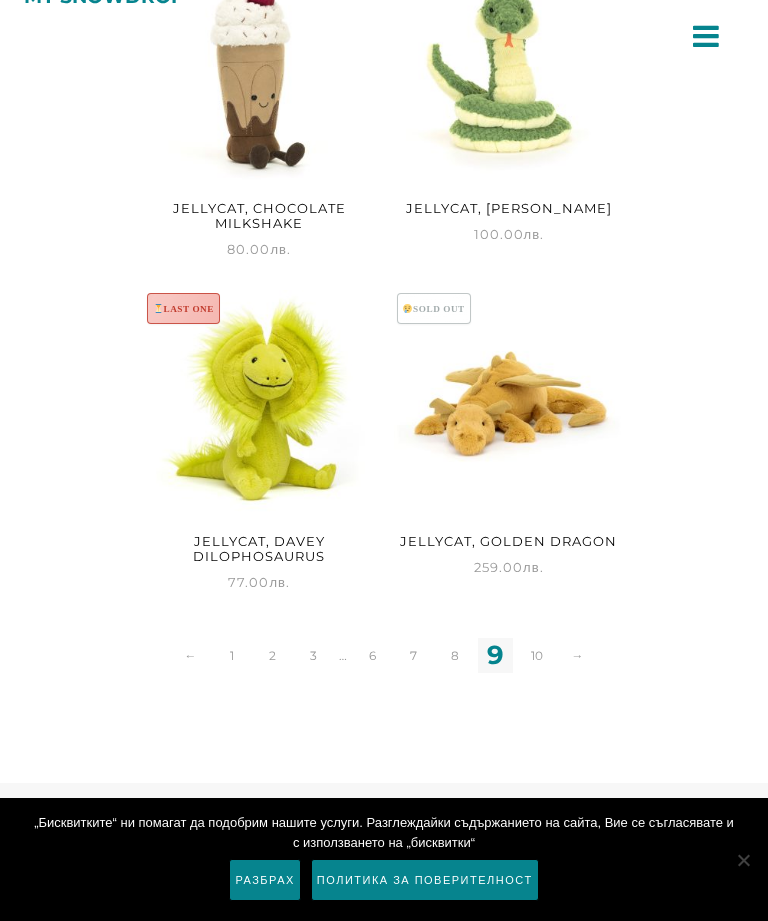 click on "10" at bounding box center (536, 655) 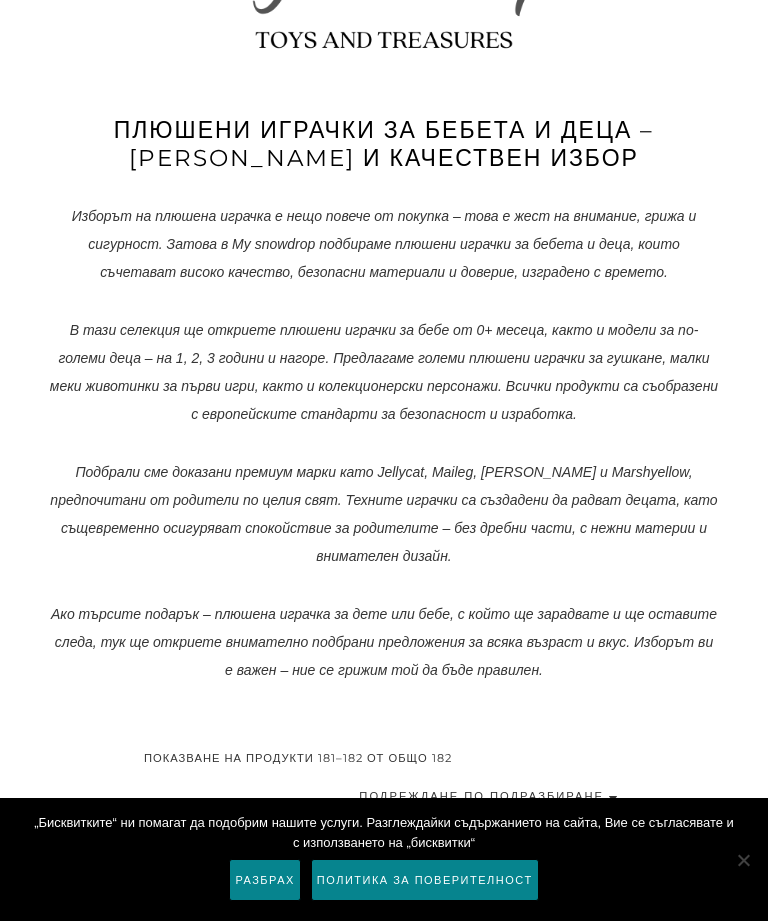 scroll, scrollTop: 317, scrollLeft: 0, axis: vertical 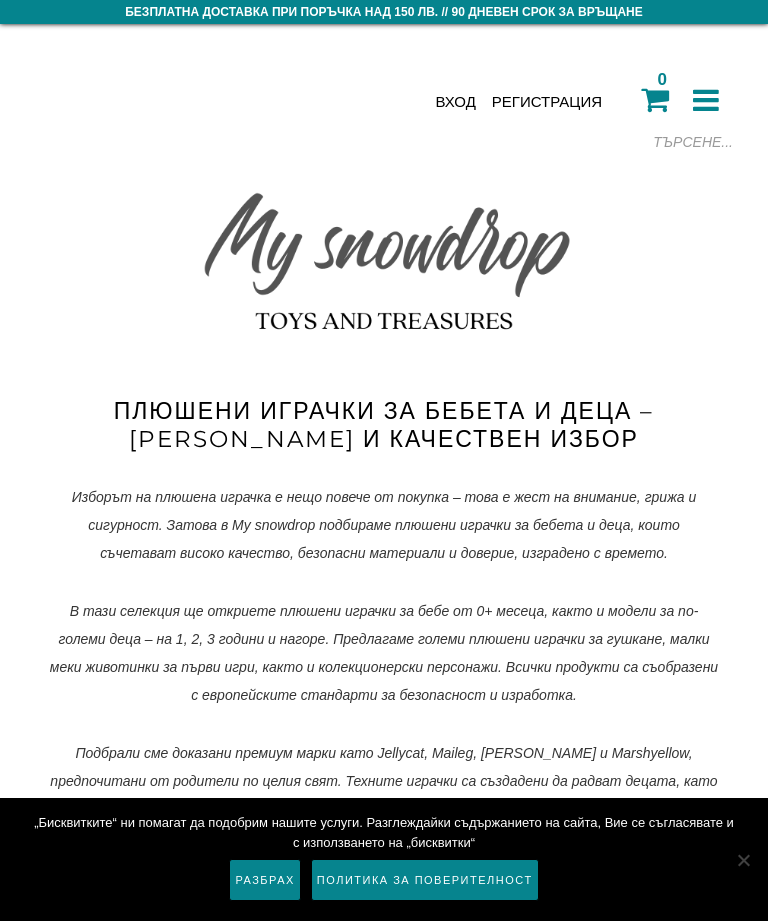 click at bounding box center [706, 100] 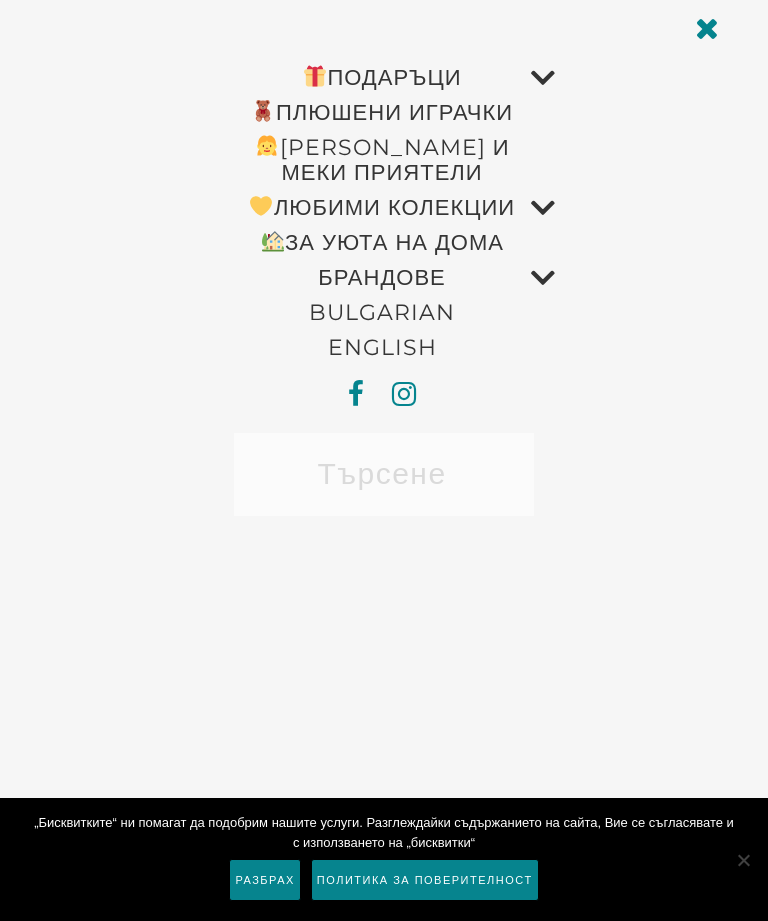 click on "ПЛЮШЕНИ ИГРАЧКИ" at bounding box center (382, 112) 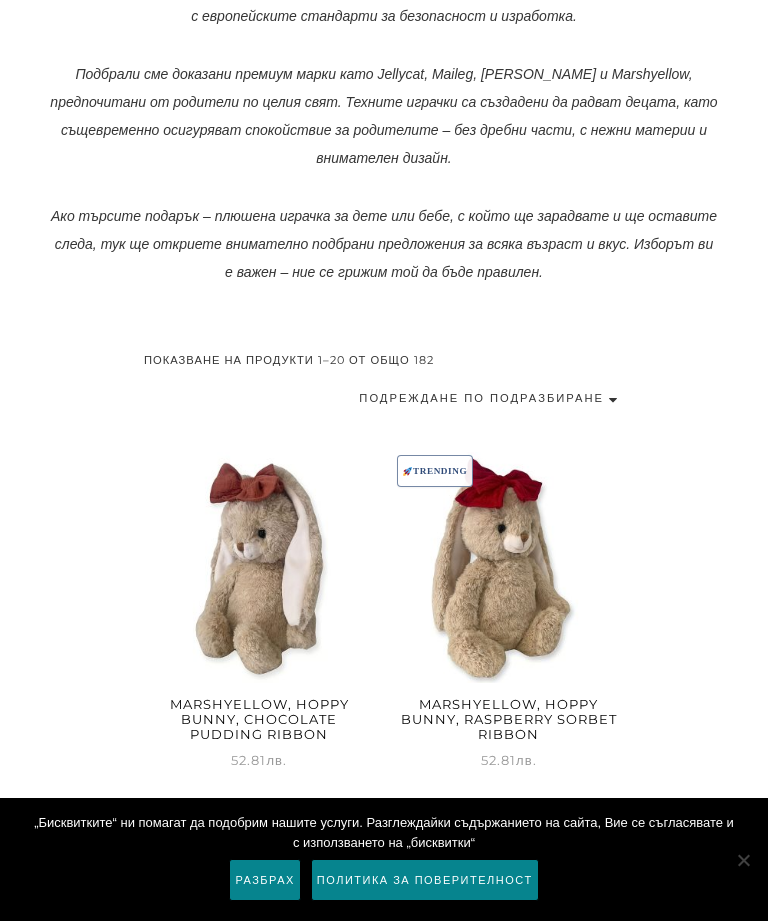 scroll, scrollTop: 710, scrollLeft: 0, axis: vertical 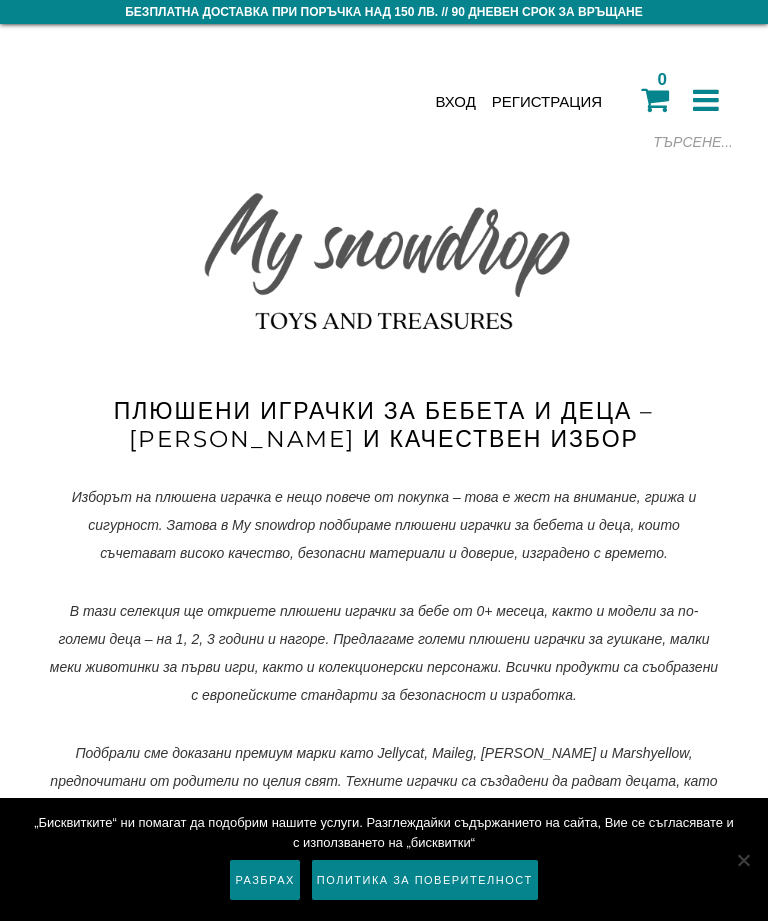 click on "Разбрах" at bounding box center (264, 880) 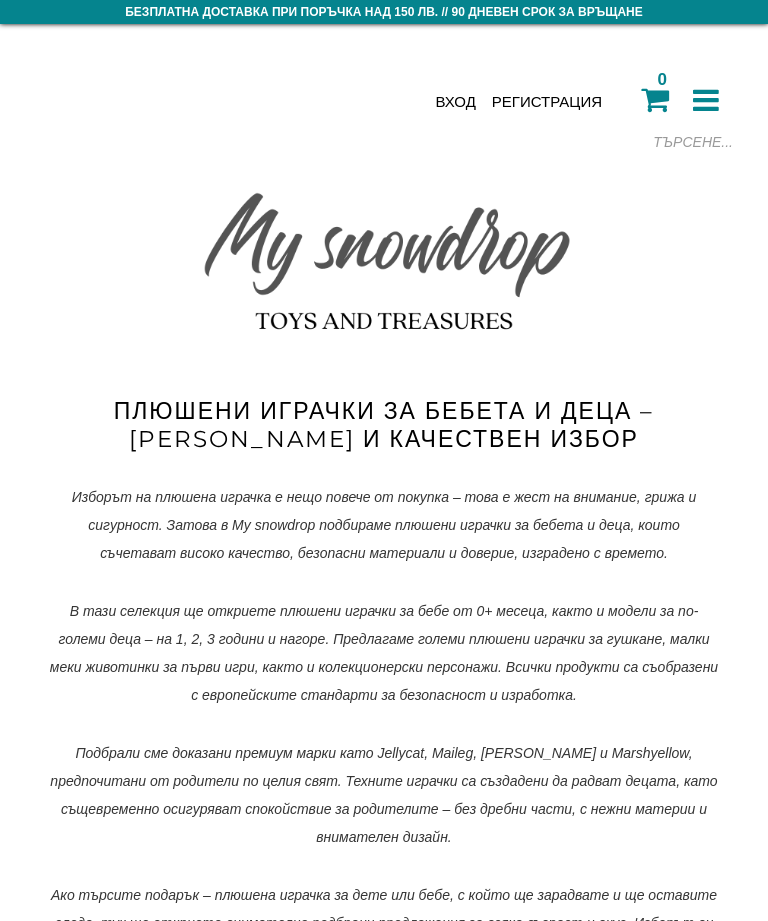 click at bounding box center (706, 100) 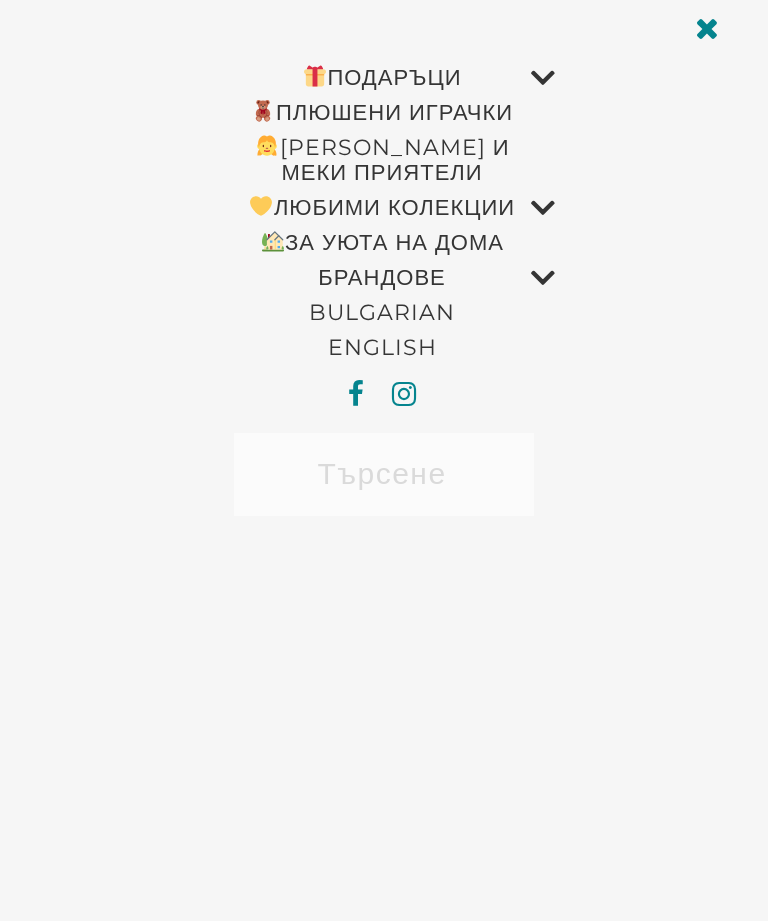 click on "Подаръци
Подаръчен Snowdrop Ваучер
Подарък за бебе / новородено
Подарък за погача (40 дни)
Подарък за бебе момиче
Подарък за бебе момче
Подарък за първи рожден ден
Подарък за 2-годишно дете
Подаръци за по-големи деца (3+)
Подари по бюджет
Нежни открития – подаръци до 55 лв.
Специални Моменти – Подаръци между 55 лв и 110 лв
Спомен за цял живот – Подаръци над 110 лв
ПЛЮШЕНИ ИГРАЧКИ
Кукли и меки приятели
Любими Колекции
Marshyellow – само при нас
Maileg мишки и техният свят
Творчески мигове
Детски сандали и обувки" at bounding box center [384, 460] 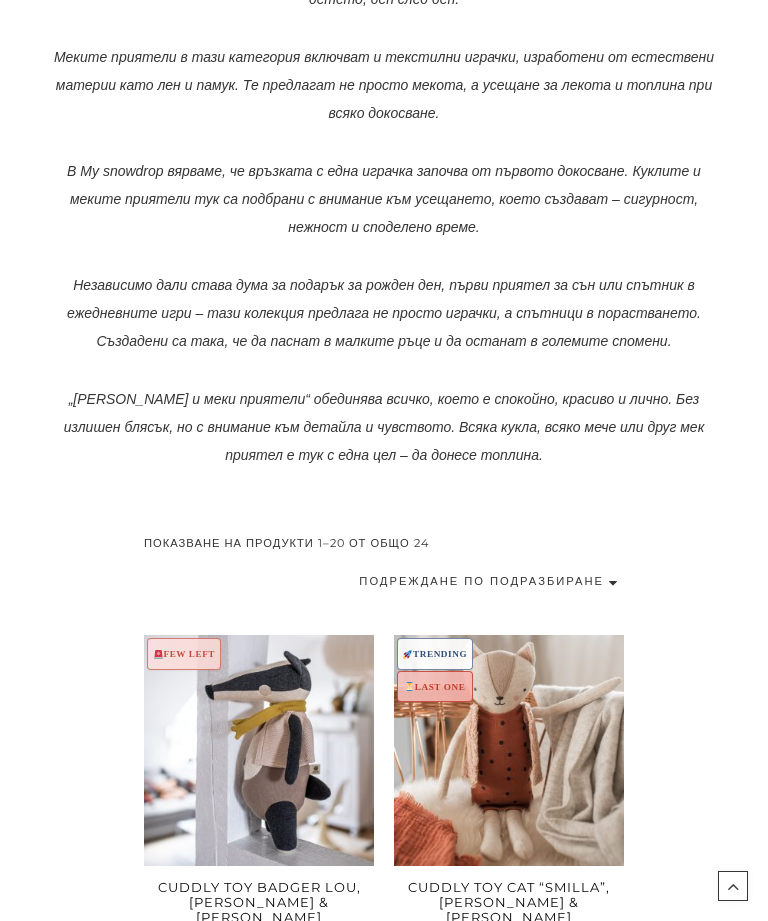 scroll, scrollTop: 1019, scrollLeft: 0, axis: vertical 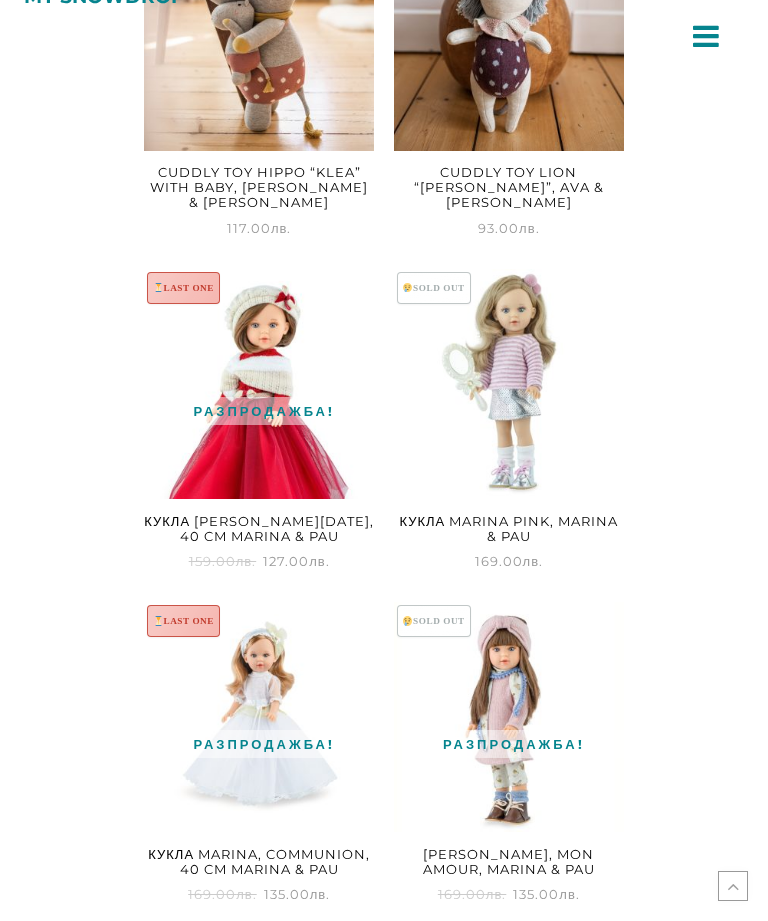 click at bounding box center (259, 384) 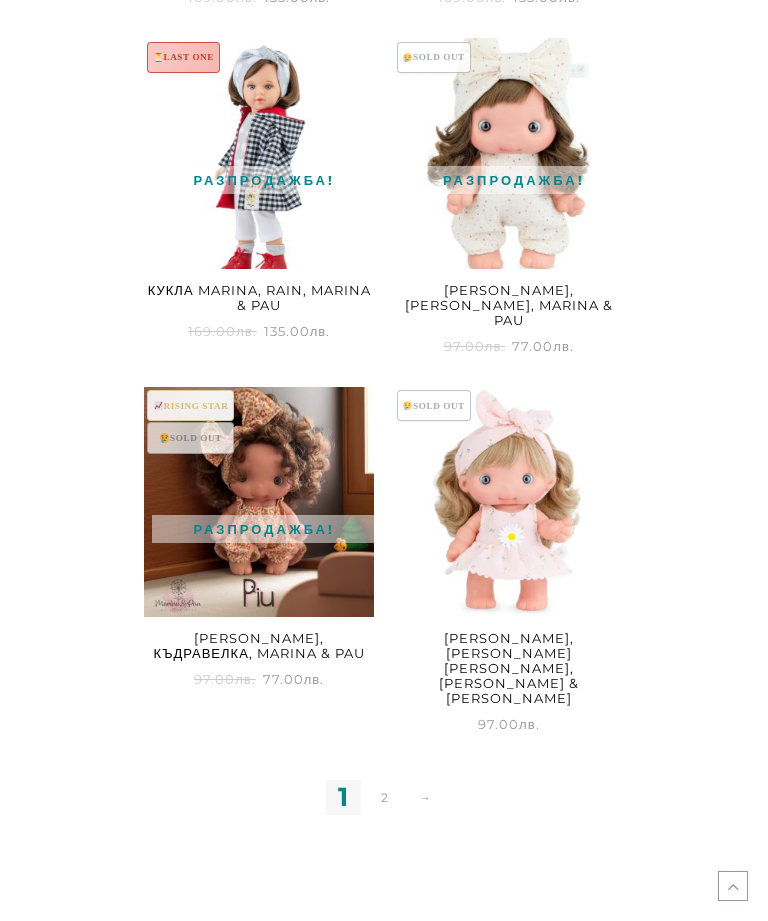 scroll, scrollTop: 3927, scrollLeft: 0, axis: vertical 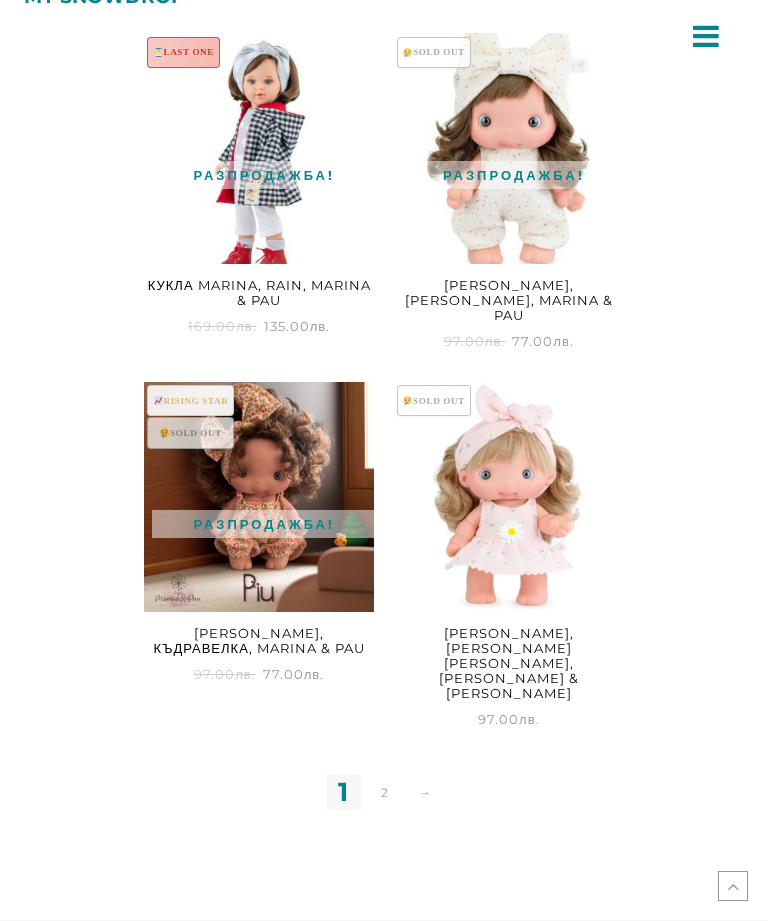 click on "2" at bounding box center [384, 792] 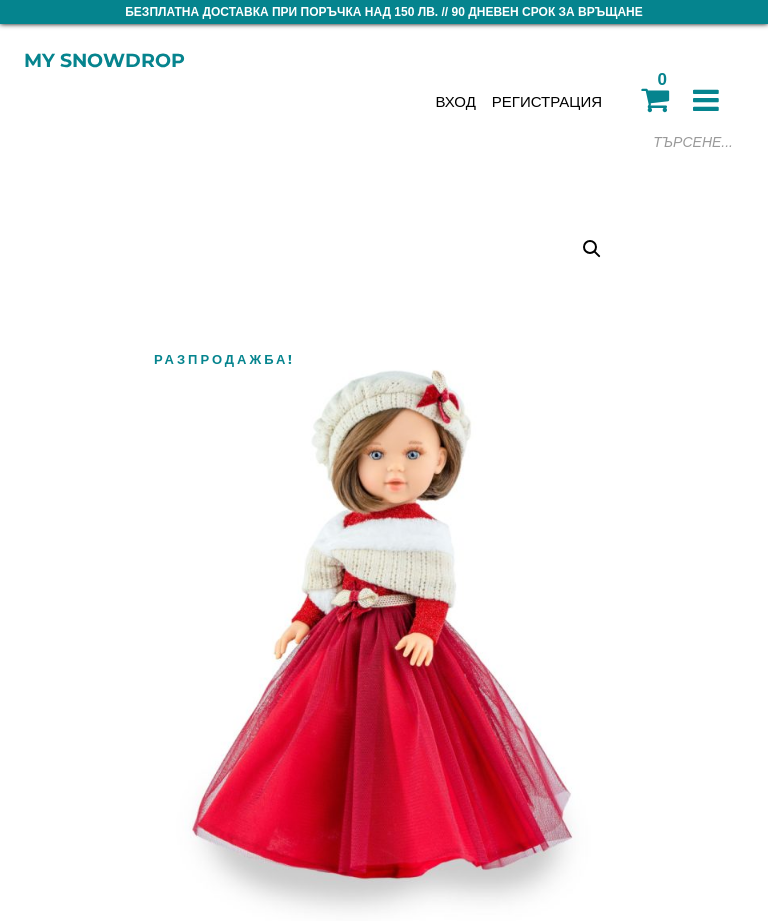 scroll, scrollTop: 0, scrollLeft: 0, axis: both 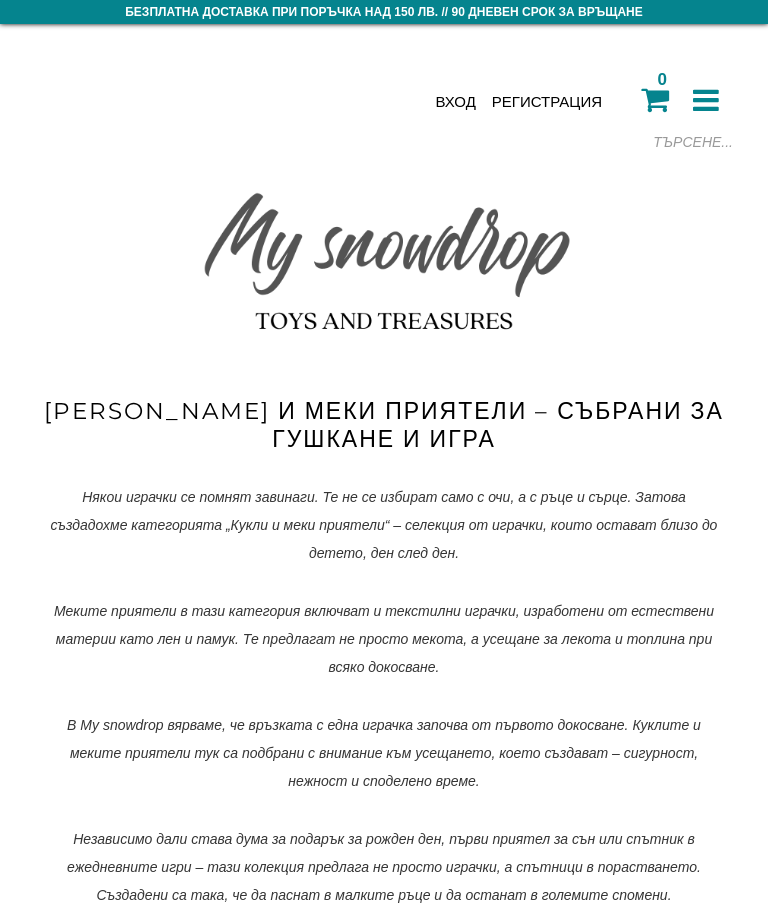 click at bounding box center (594, 142) 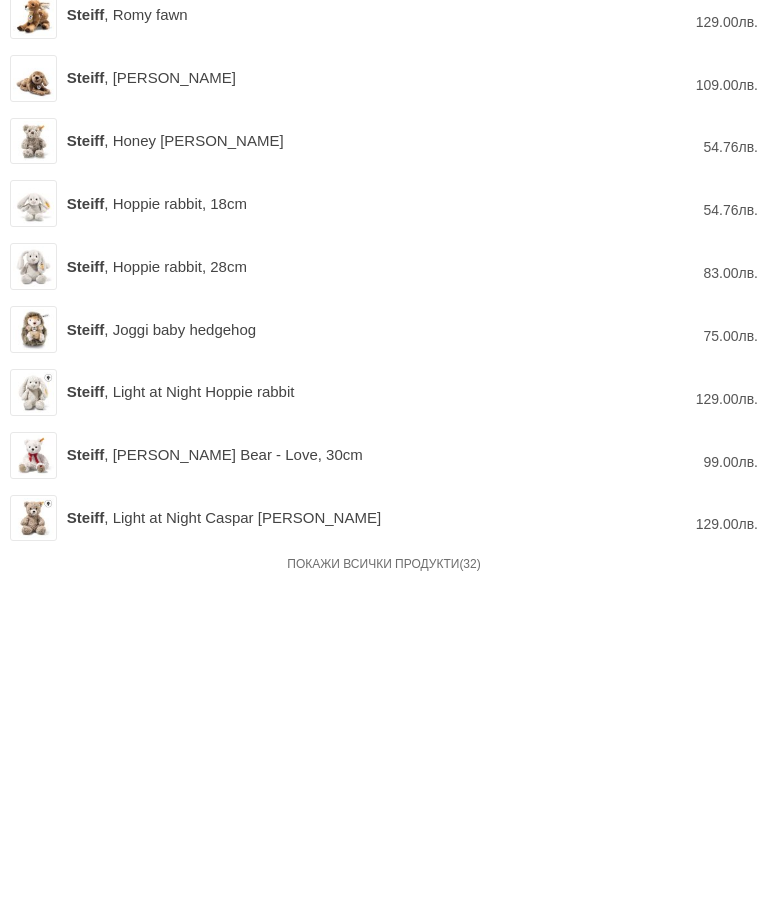 click at bounding box center [33, 641] 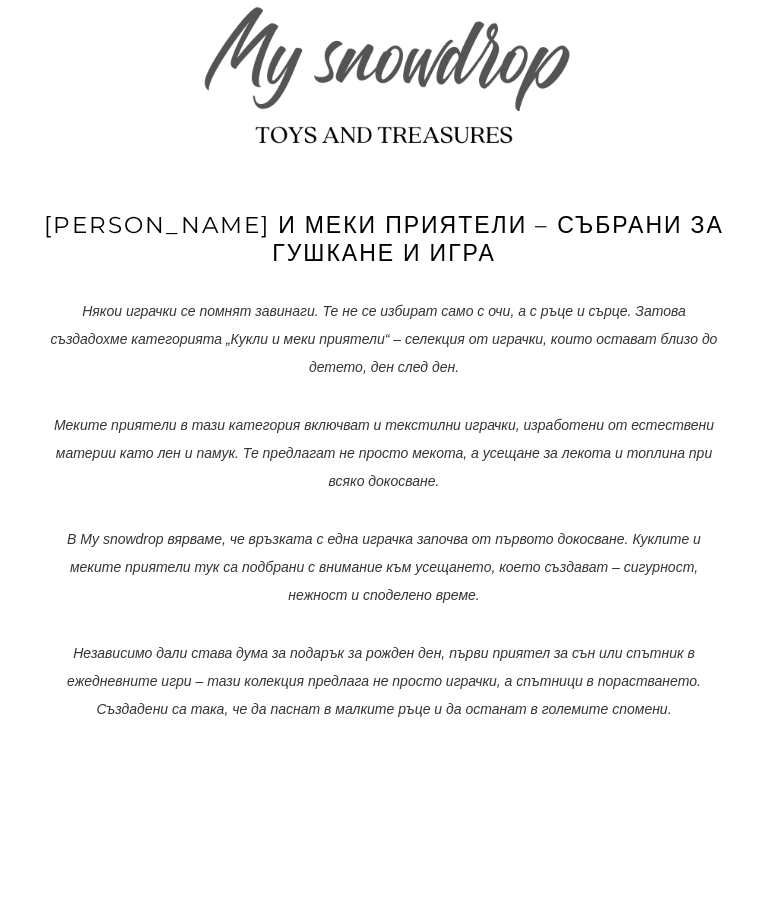 type 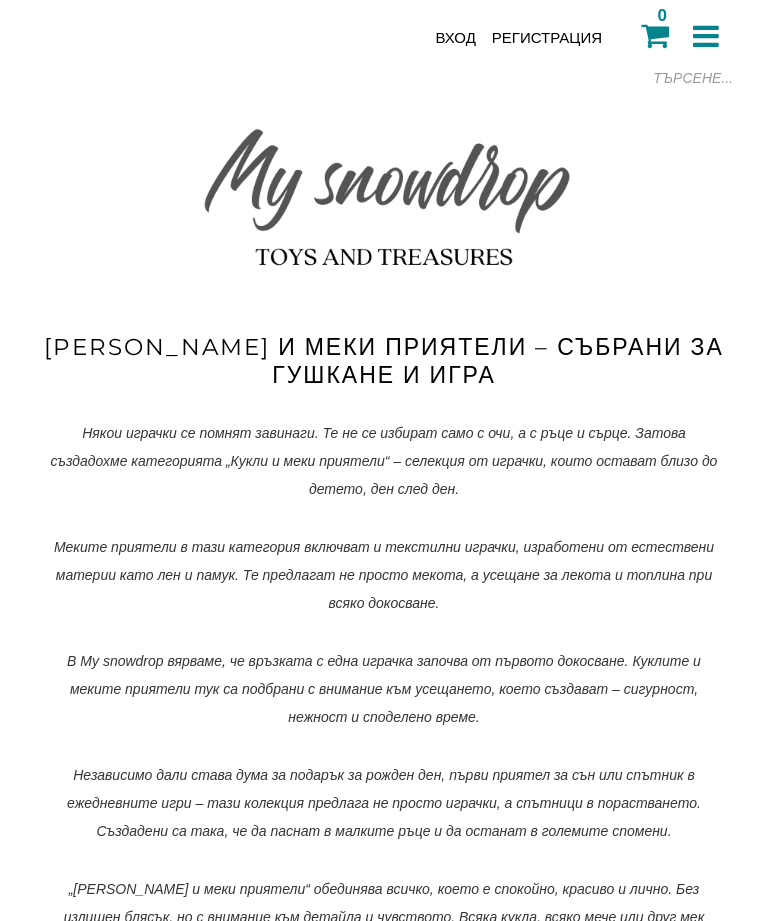 click at bounding box center (594, 78) 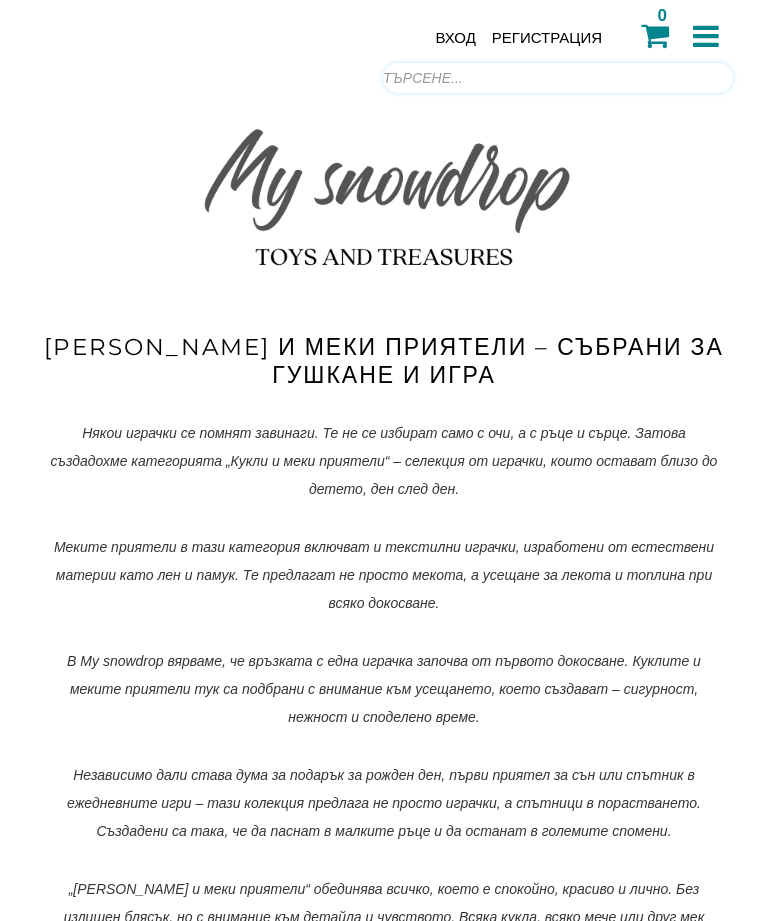 scroll, scrollTop: 0, scrollLeft: 0, axis: both 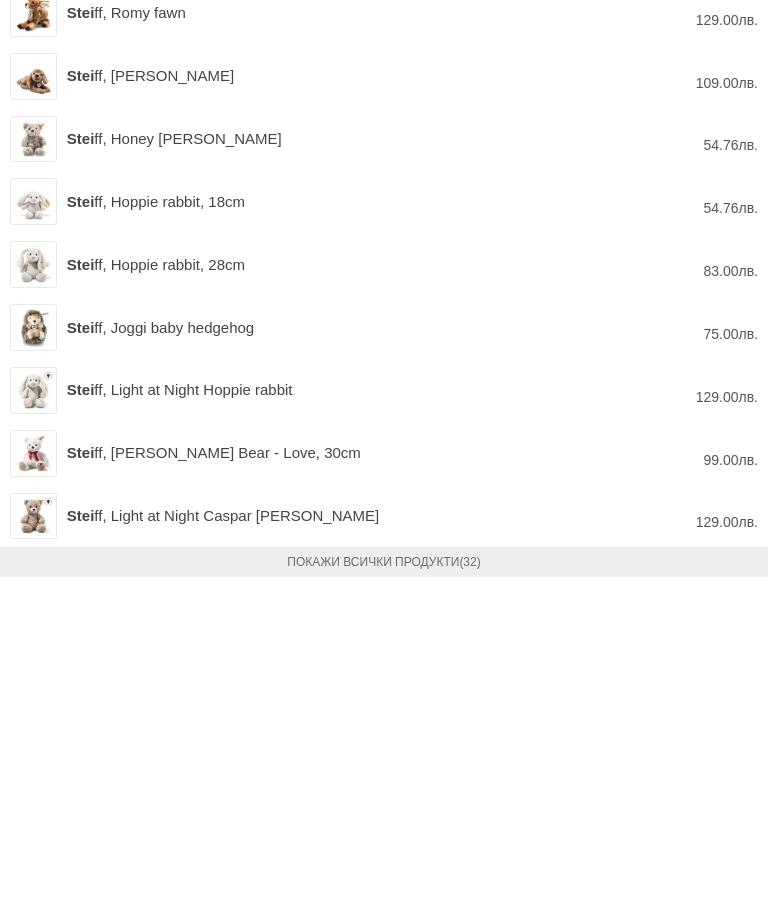 type on "Stei" 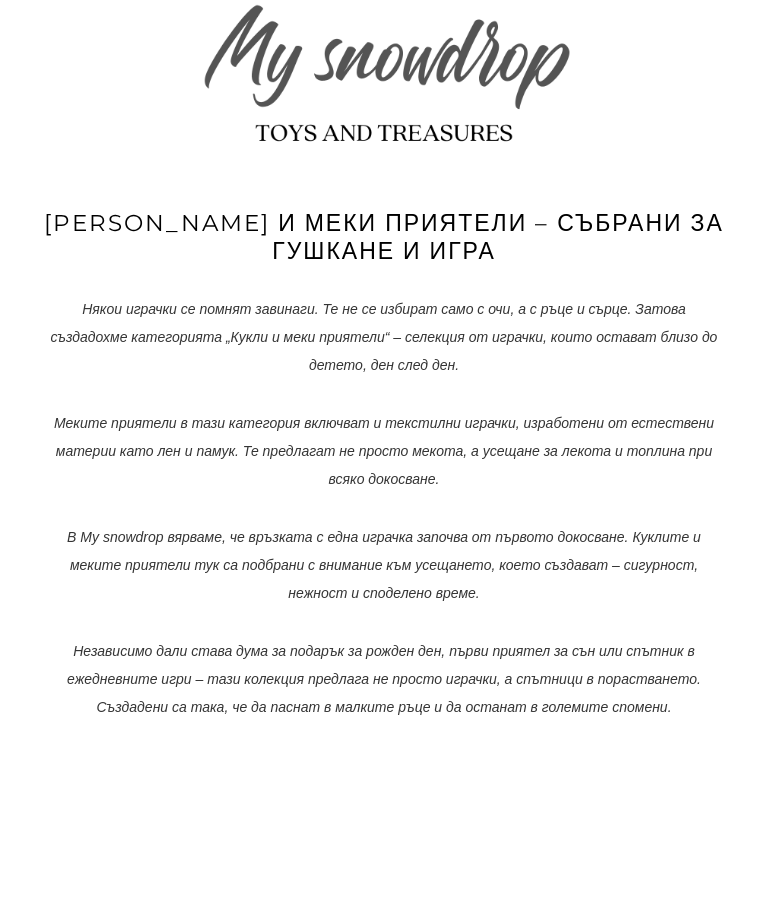 type 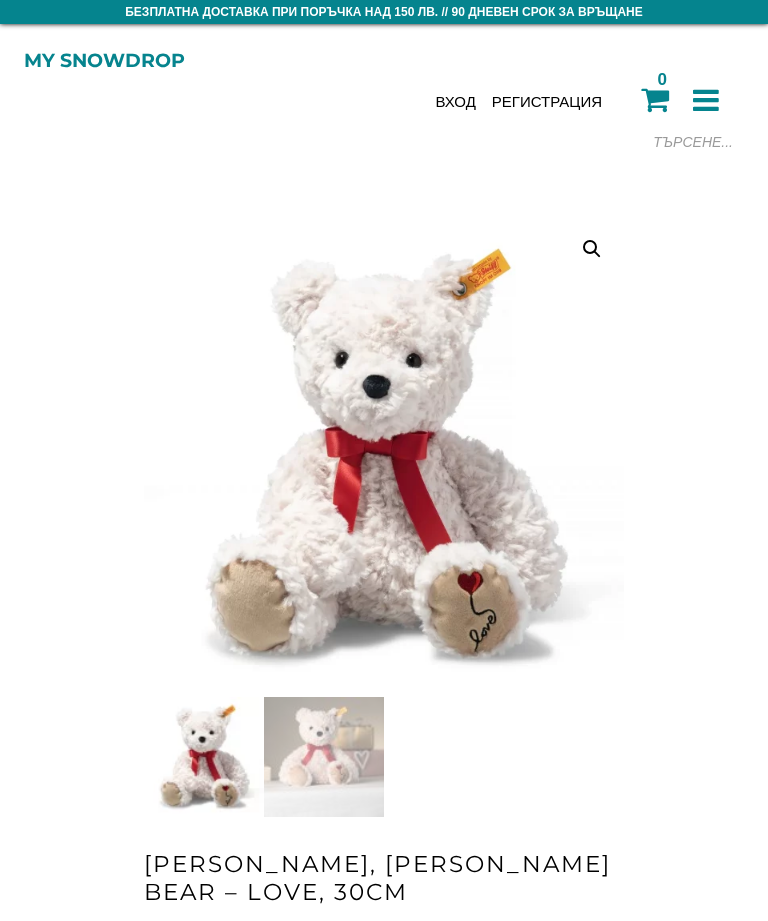 scroll, scrollTop: 0, scrollLeft: 0, axis: both 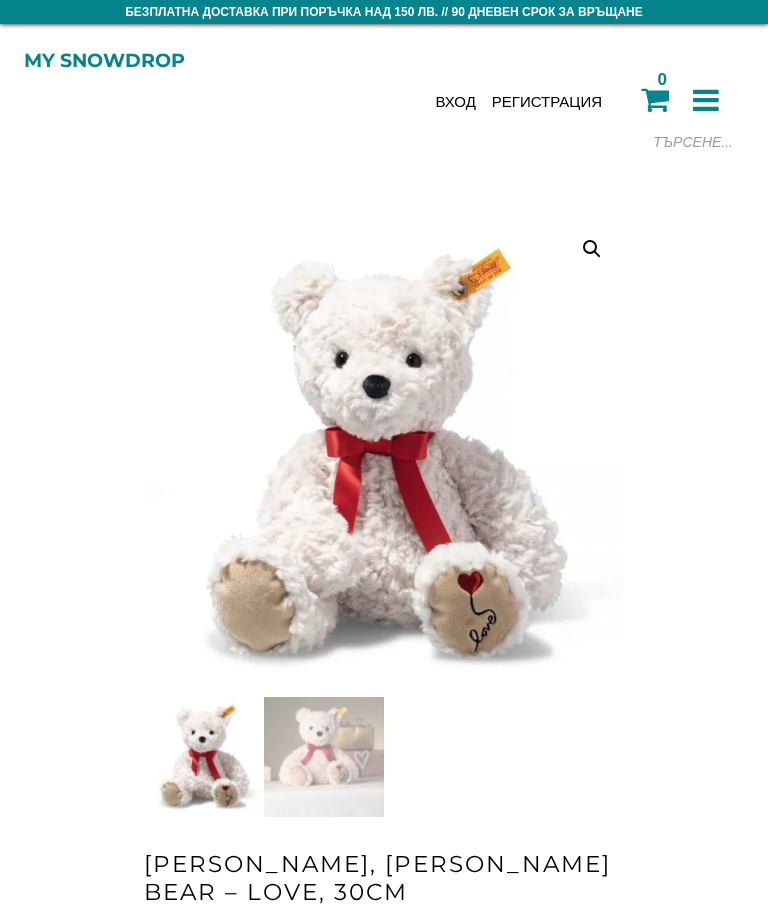 click at bounding box center (744, 817) 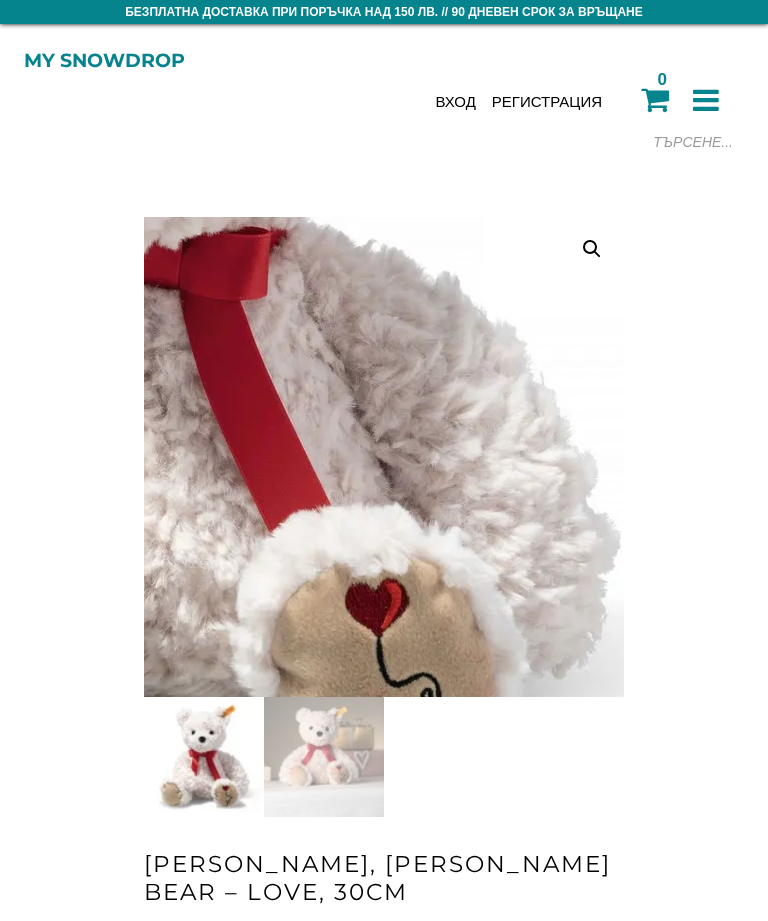 click on "Безплатна доставка при поръчка над 150 лв. // 90 дневен срок за връщане
[PERSON_NAME], [PERSON_NAME] Bear - Love, 30cm - My snowdrop
My snowdrop
Вход    Регистрация
Подаръци
Подаръчен Snowdrop Ваучер
Подарък за бебе / новородено
Подарък за погача (40 дни)
Подарък за бебе момиче
Подарък за бебе момче" at bounding box center [384, 460] 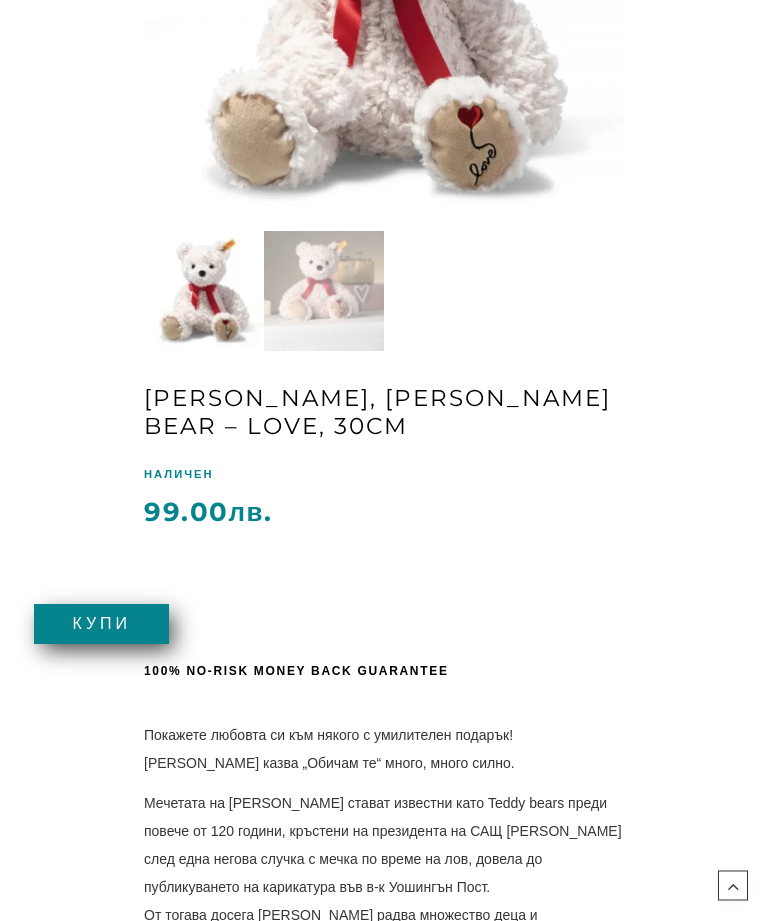 scroll, scrollTop: 468, scrollLeft: 0, axis: vertical 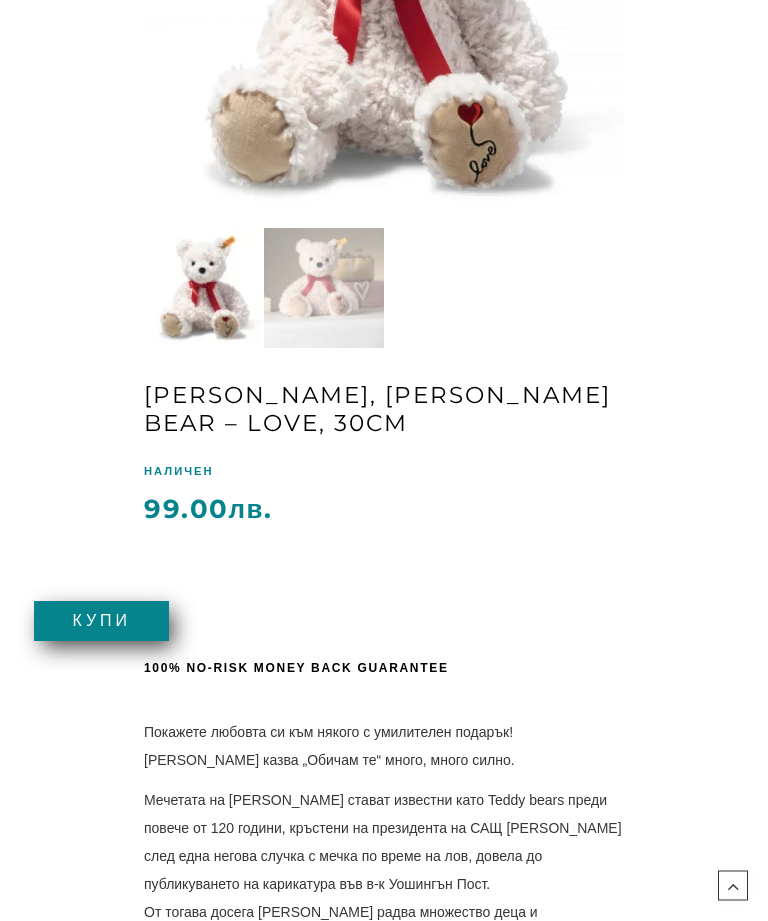 click on "Купи" at bounding box center (101, 622) 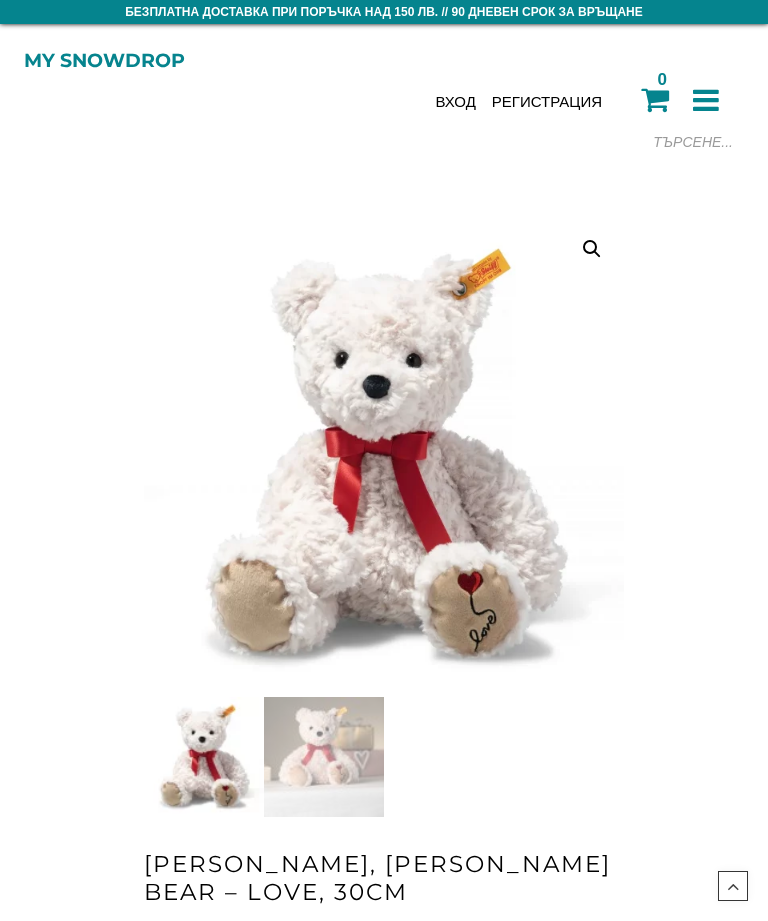 scroll, scrollTop: 533, scrollLeft: 0, axis: vertical 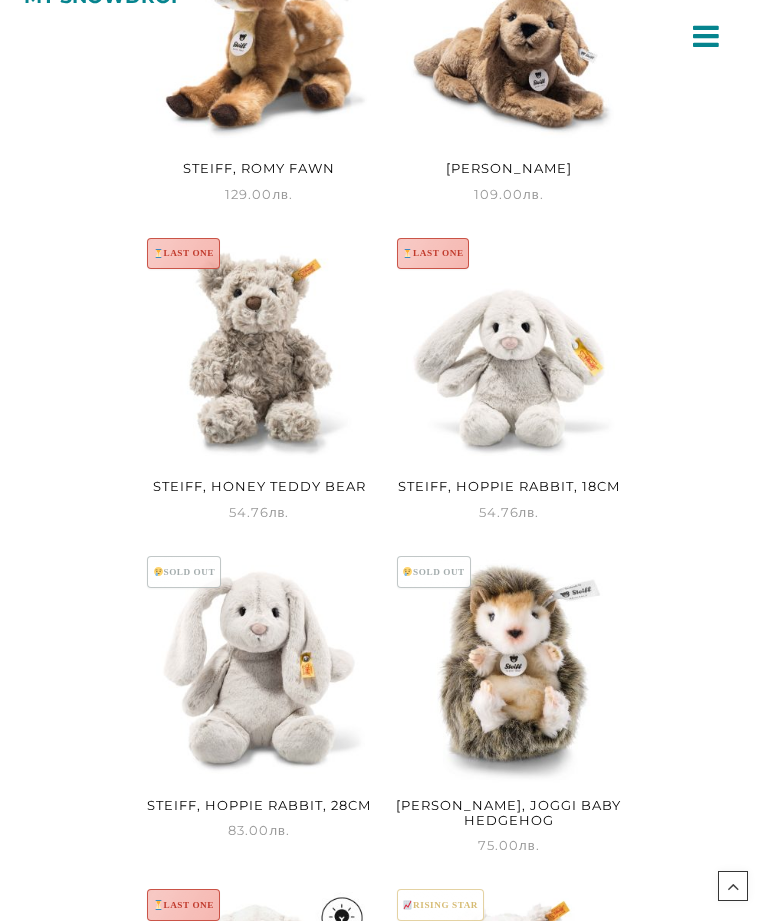 click at bounding box center (509, 349) 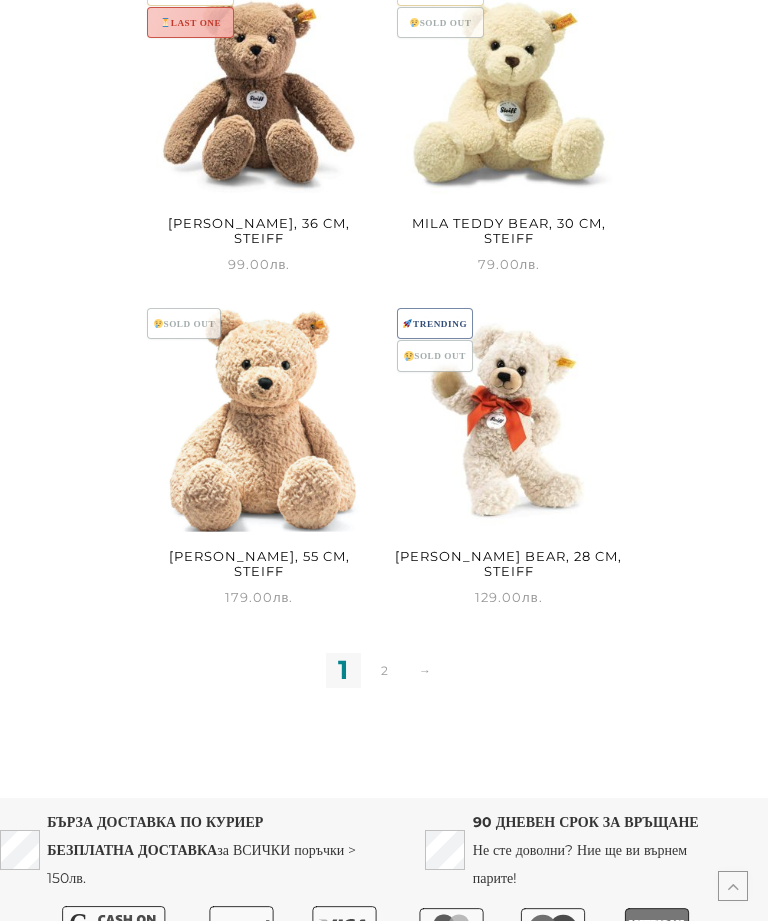 scroll, scrollTop: 3279, scrollLeft: 0, axis: vertical 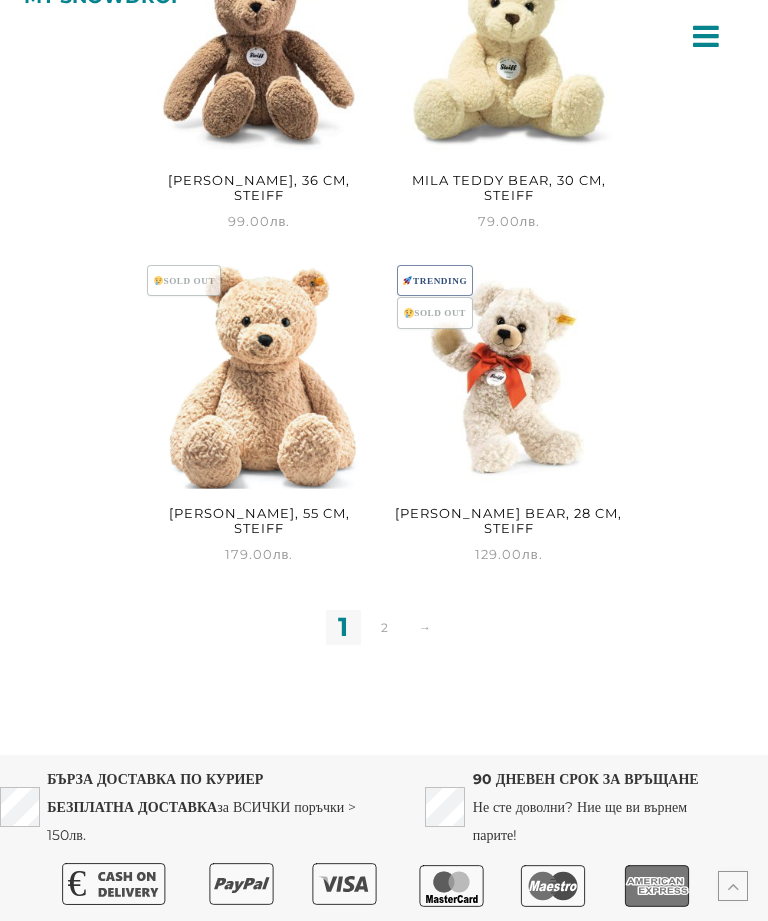 click on "2" at bounding box center (384, 627) 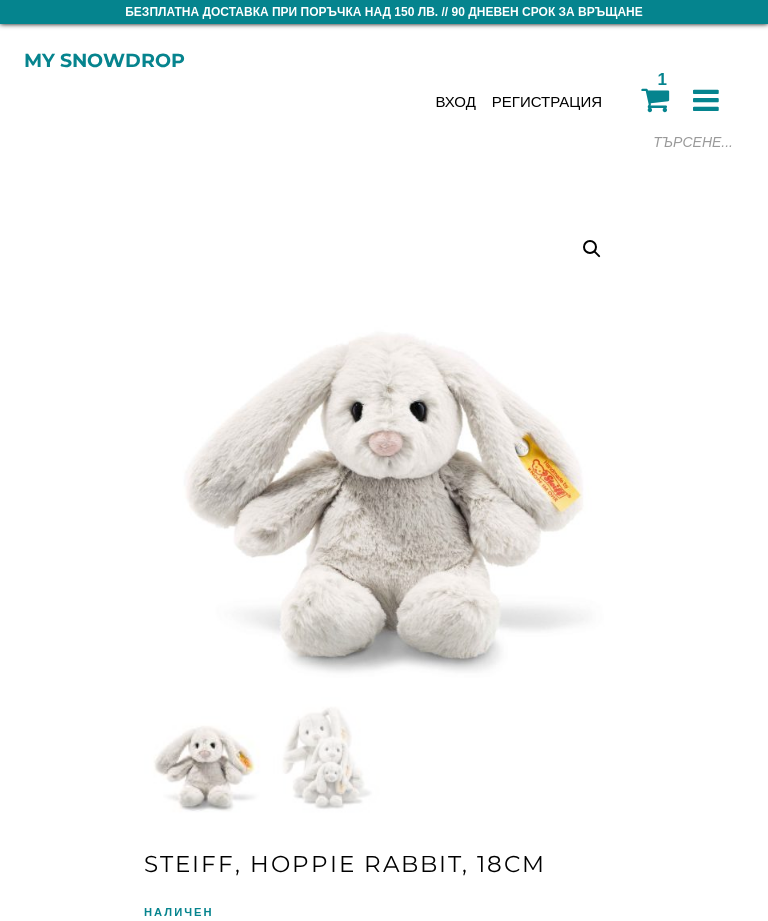 scroll, scrollTop: 0, scrollLeft: 0, axis: both 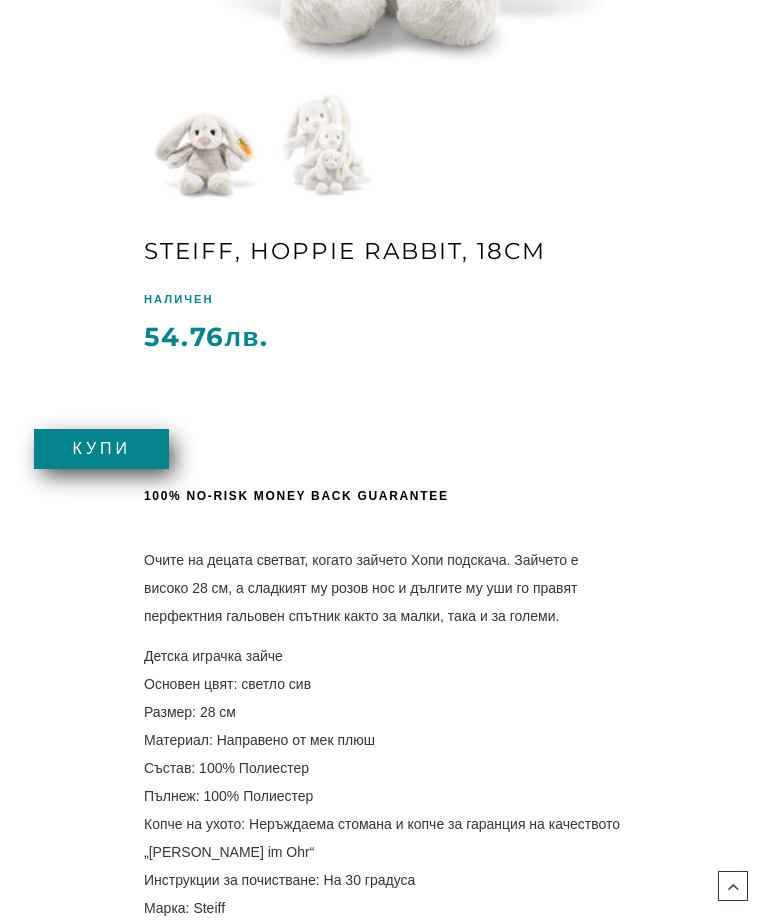 click on "Купи" at bounding box center [101, 449] 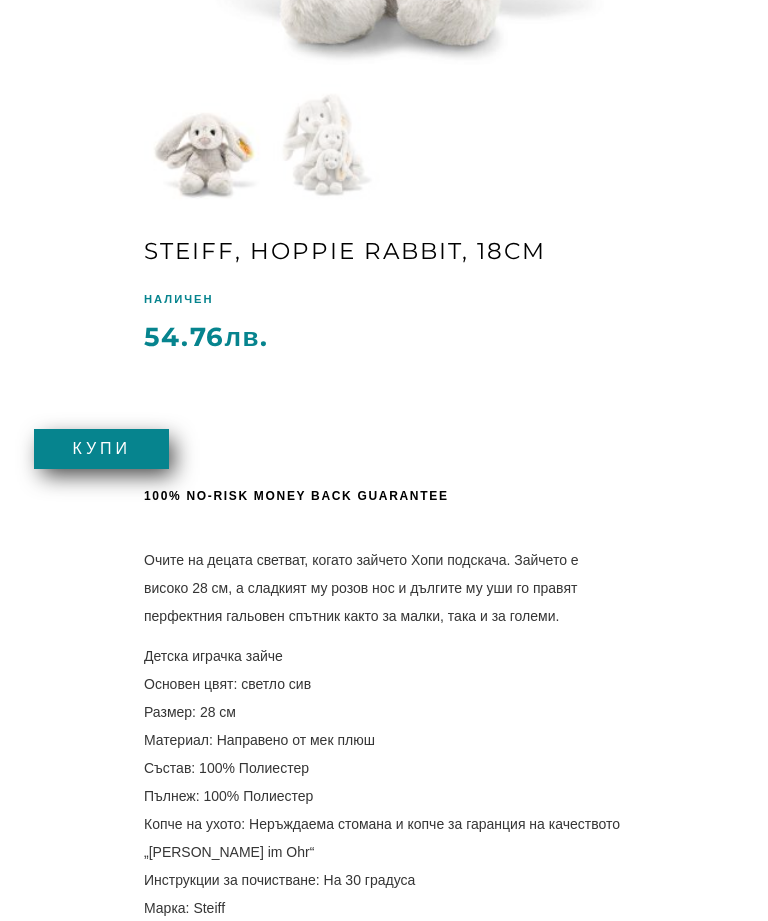 scroll, scrollTop: 677, scrollLeft: 0, axis: vertical 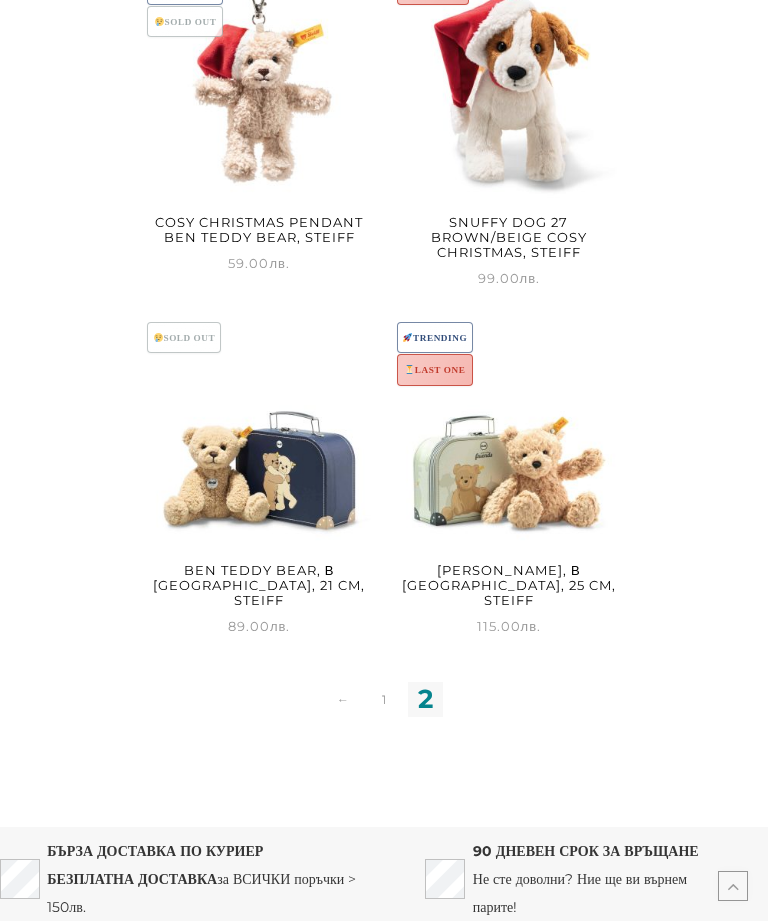click on "1" at bounding box center [384, 699] 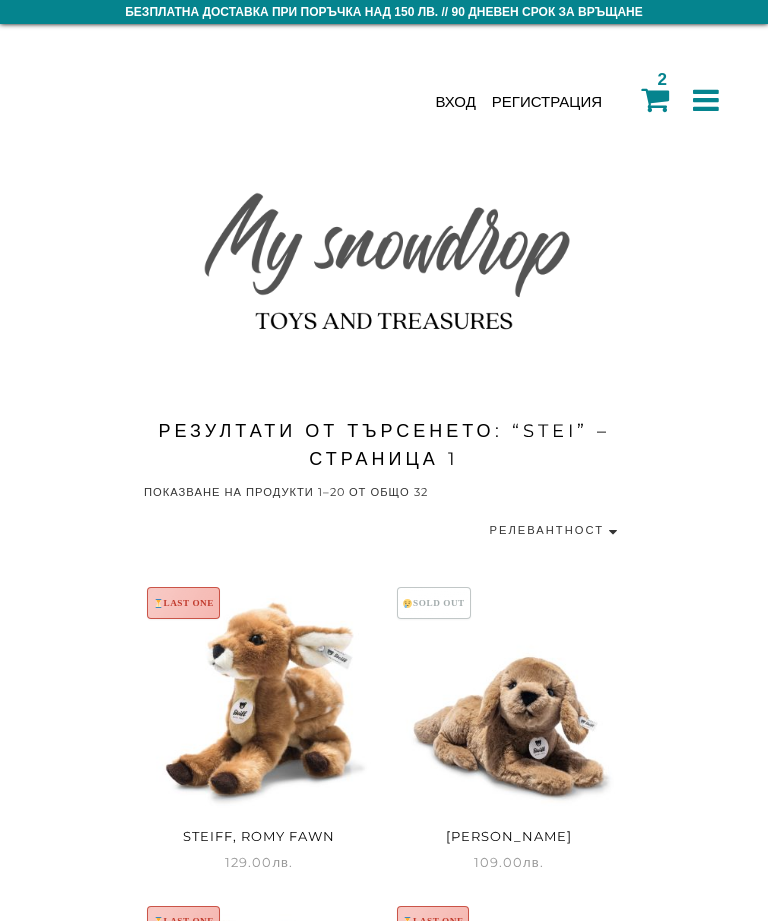 scroll, scrollTop: 180, scrollLeft: 0, axis: vertical 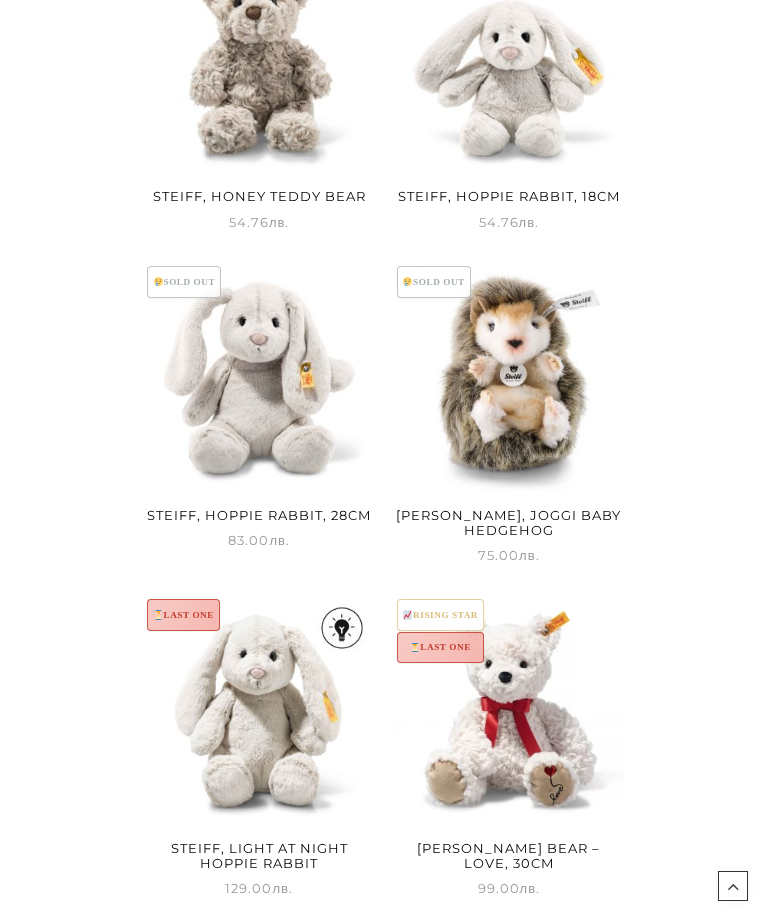 click at bounding box center [259, 426] 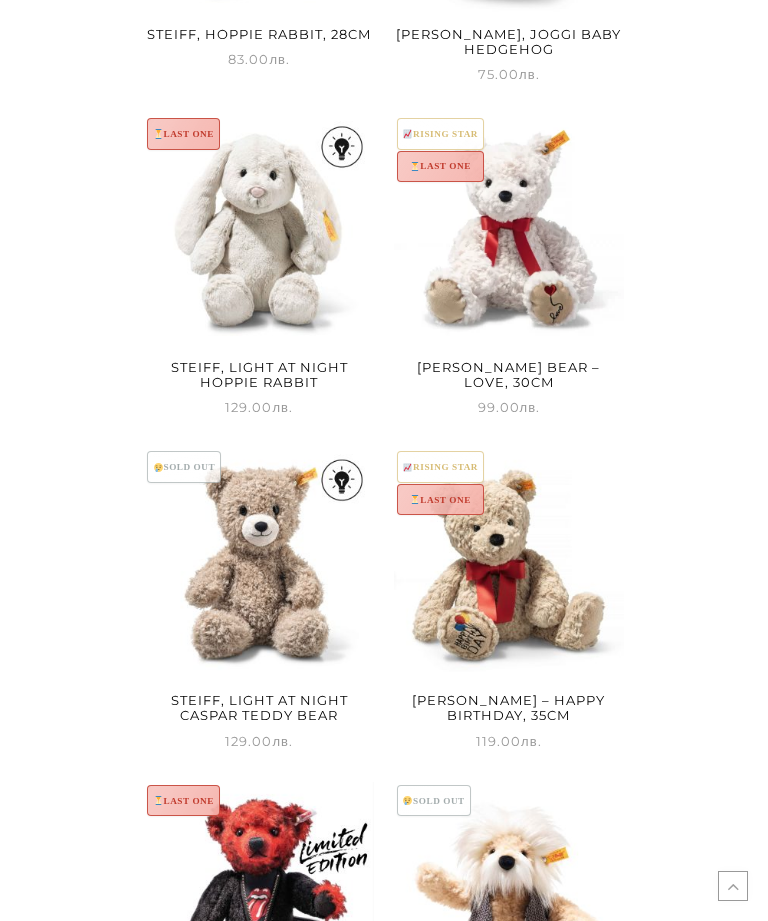 scroll, scrollTop: 1440, scrollLeft: 0, axis: vertical 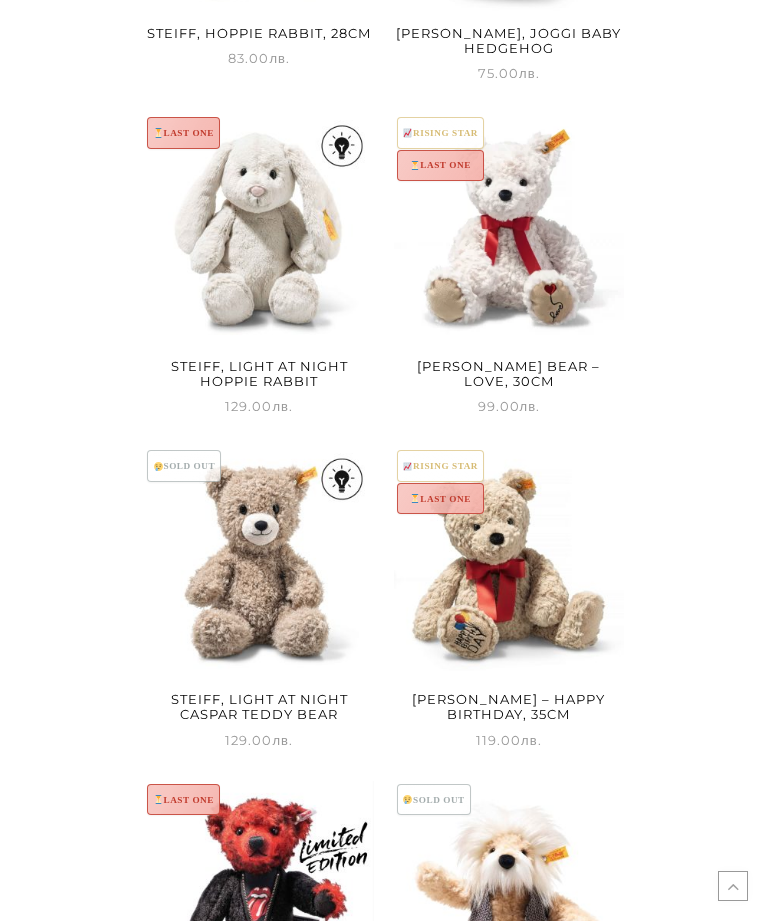 click at bounding box center (259, 191) 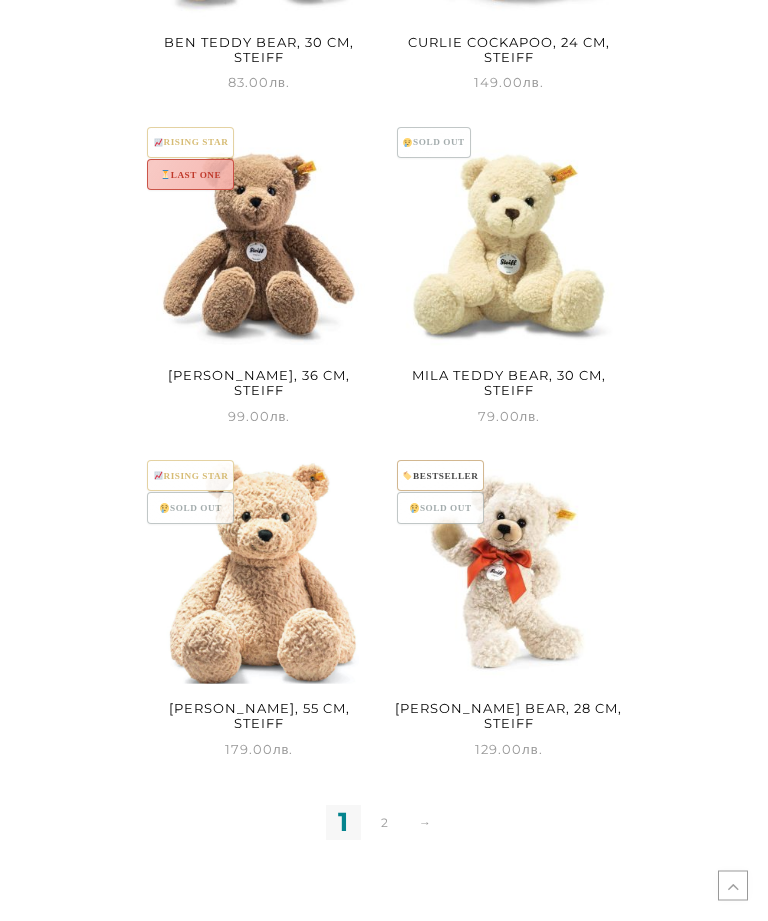 scroll, scrollTop: 3119, scrollLeft: 0, axis: vertical 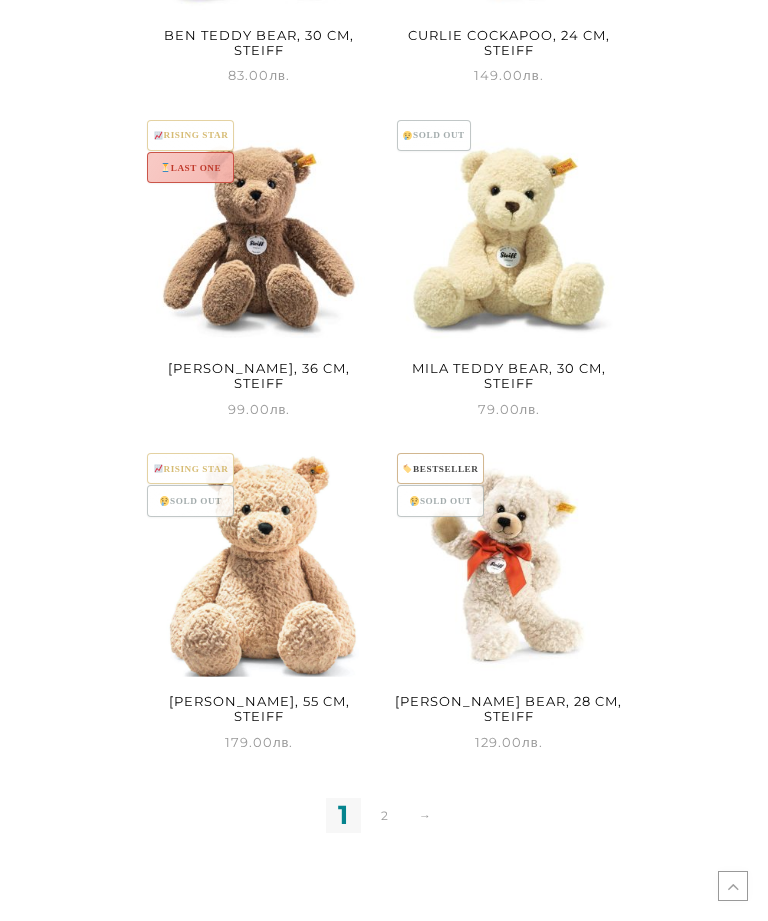 click at bounding box center (259, 193) 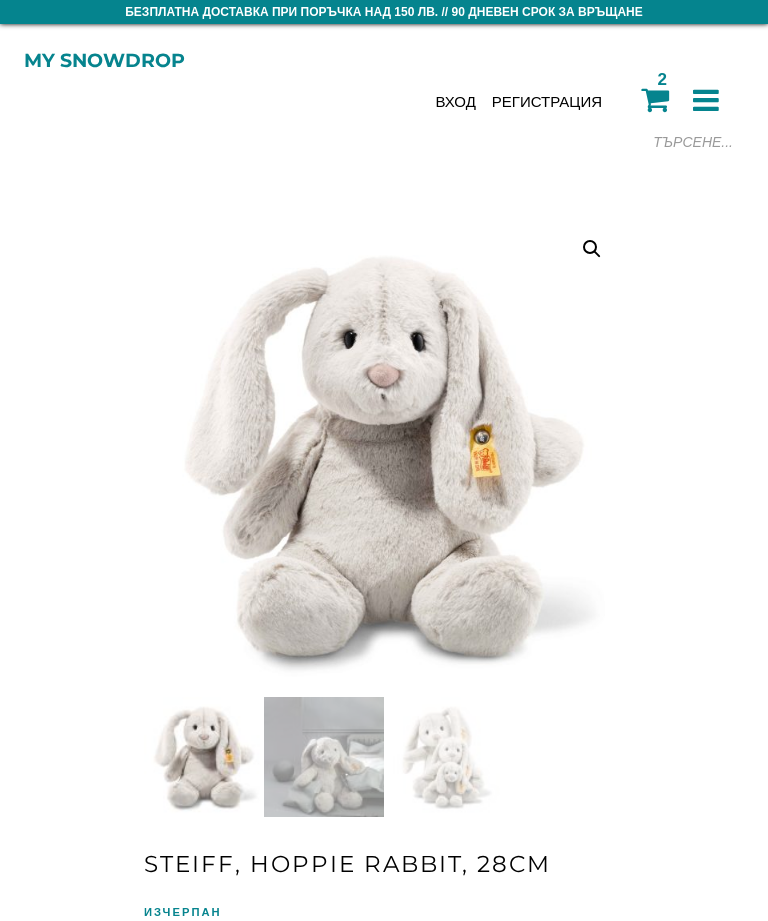 scroll, scrollTop: 0, scrollLeft: 0, axis: both 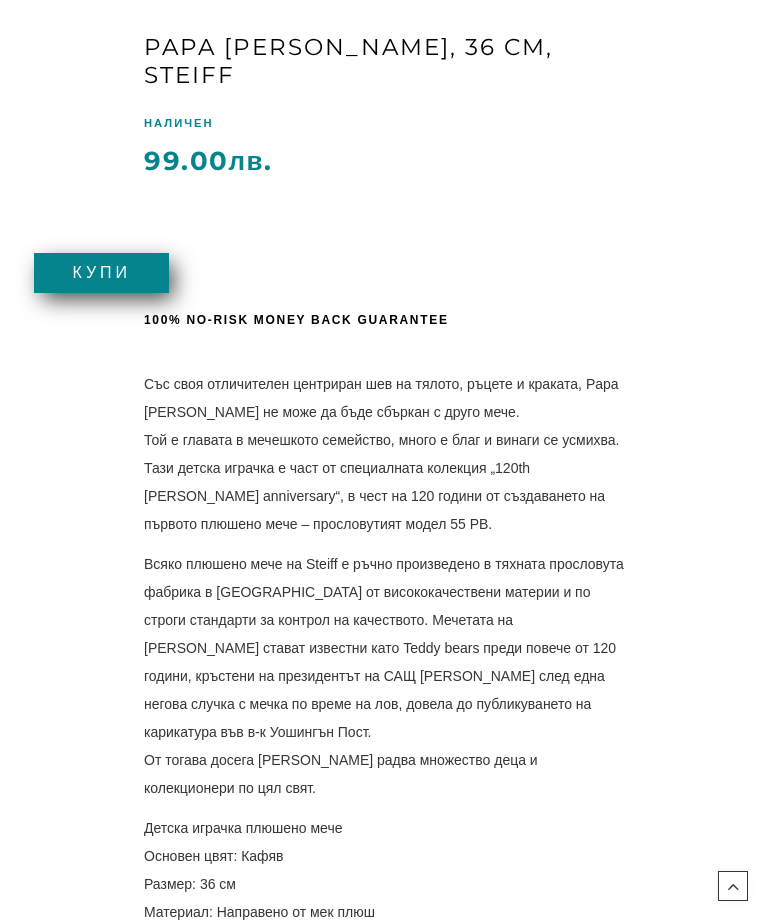 click on "Купи" at bounding box center (101, 273) 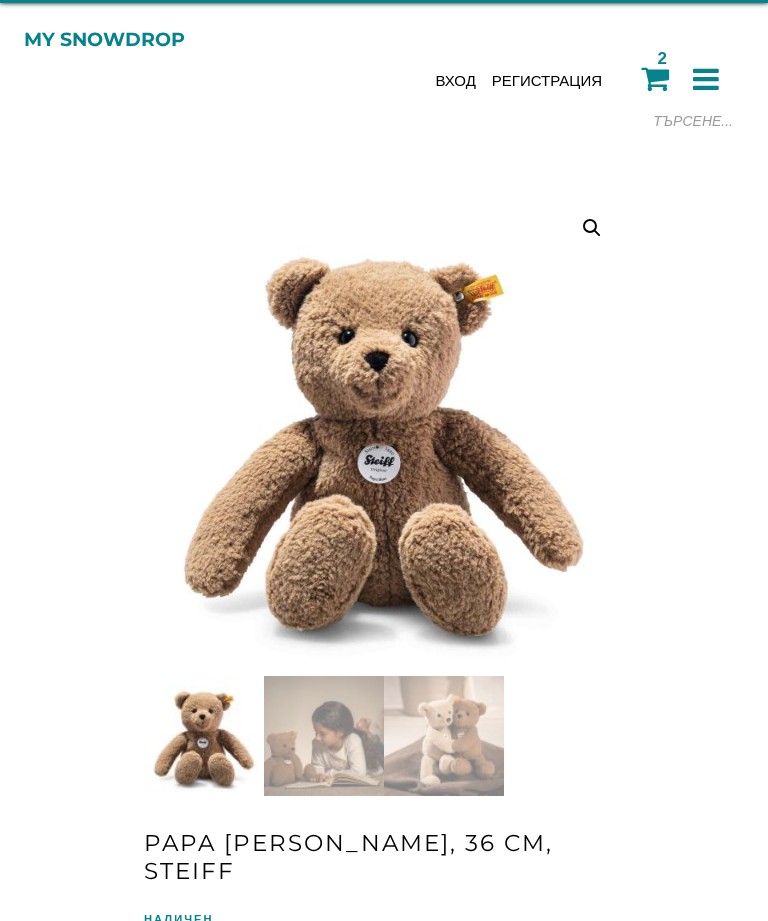 scroll, scrollTop: 0, scrollLeft: 0, axis: both 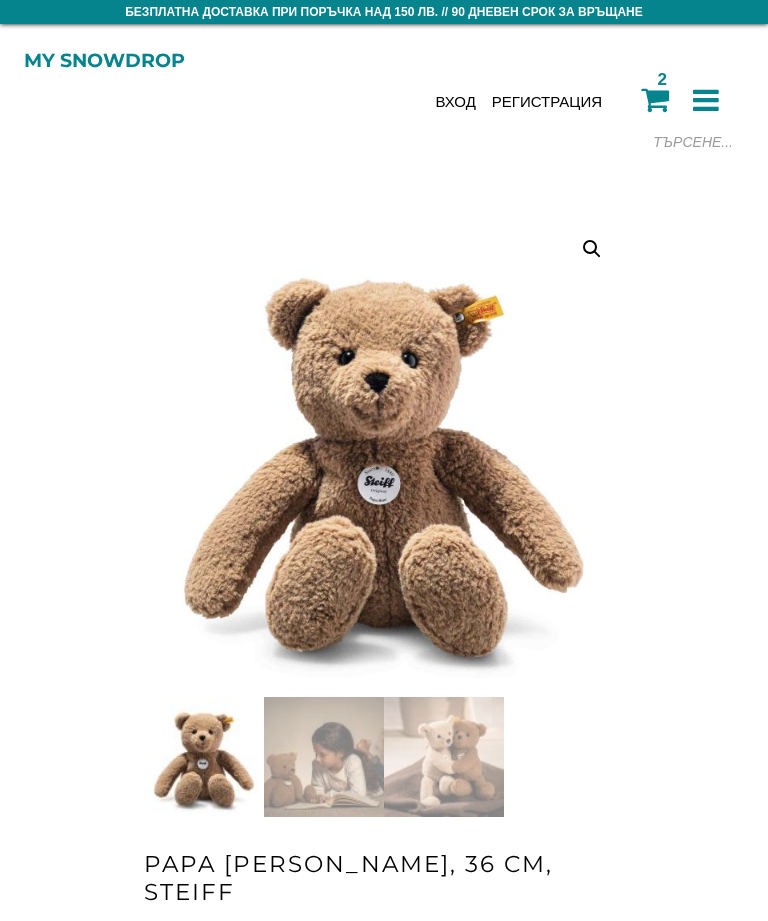 click at bounding box center [655, 99] 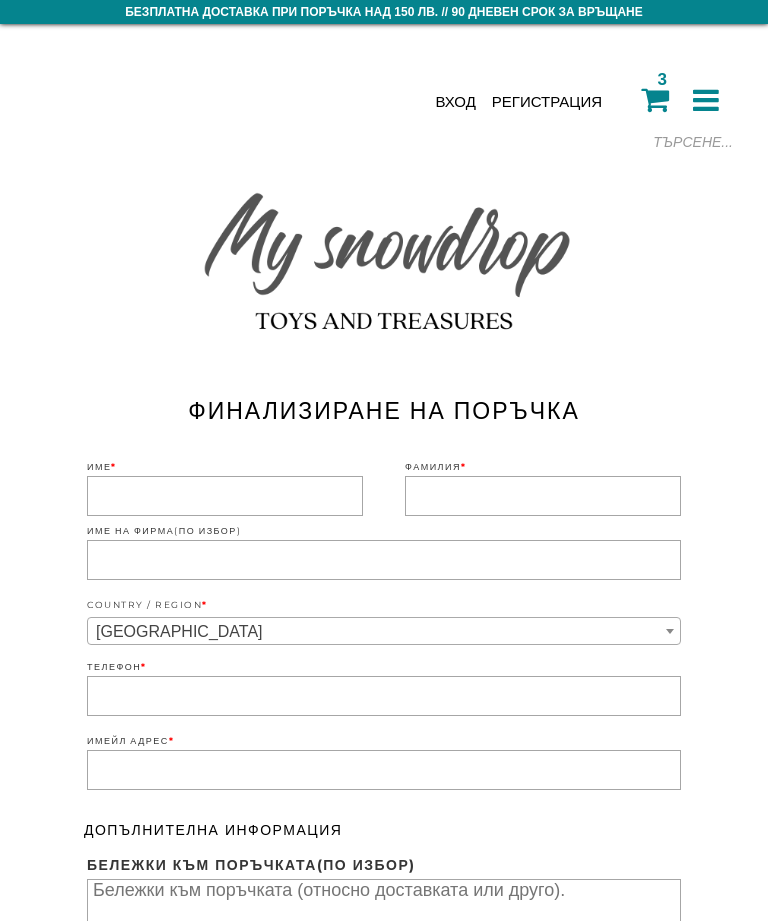 scroll, scrollTop: 0, scrollLeft: 0, axis: both 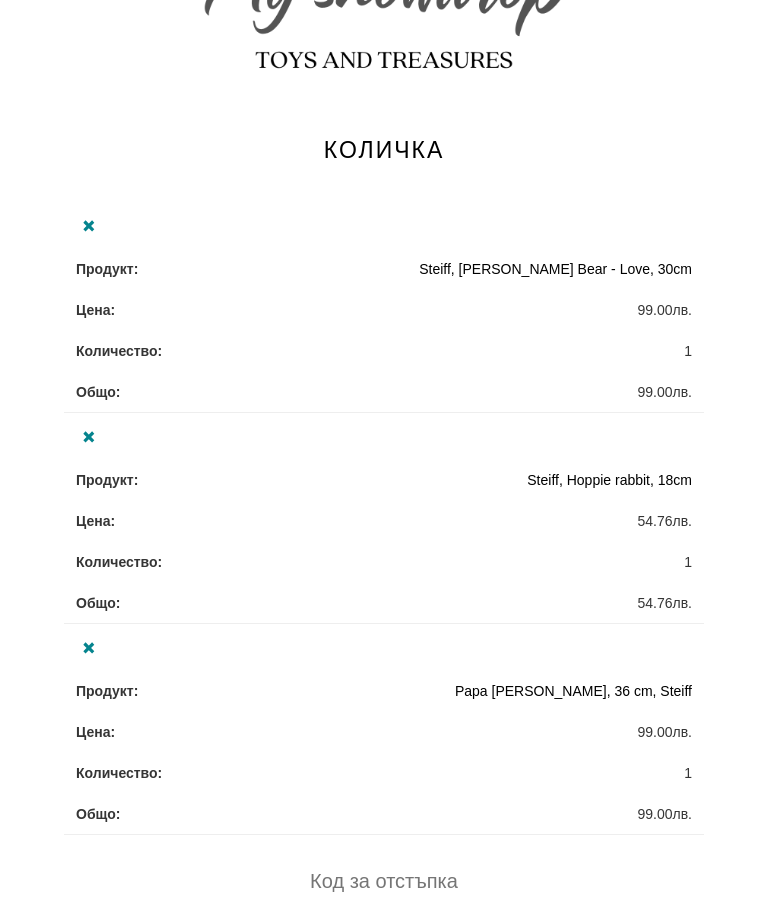 click on "Steiff, [PERSON_NAME] Bear - Love, 30cm" at bounding box center [555, 269] 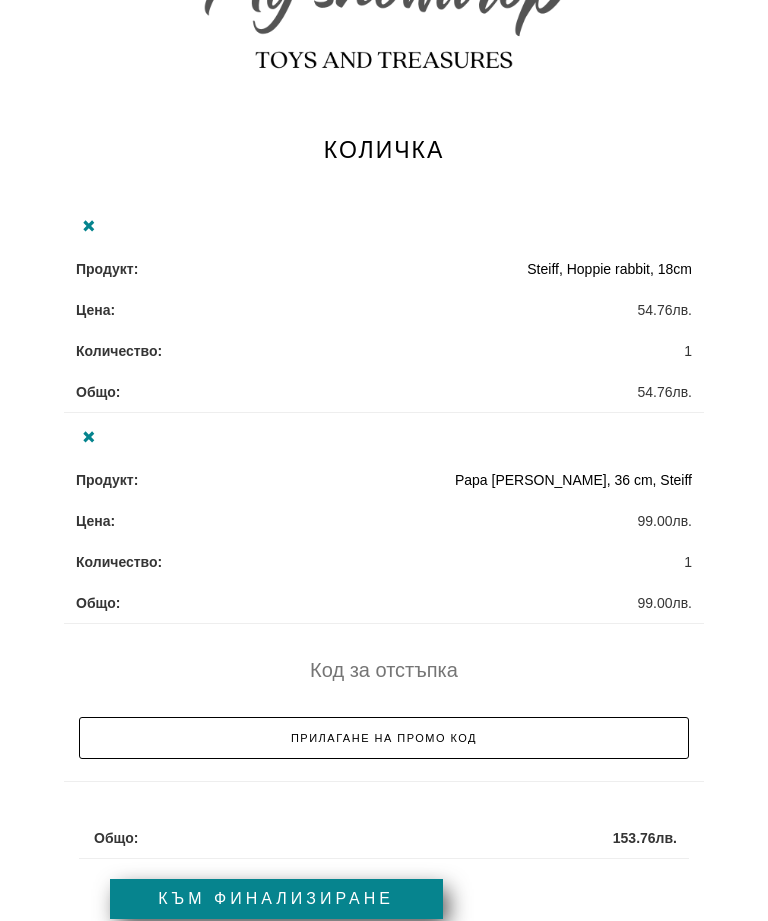 click on "54.76  лв." at bounding box center (384, 309) 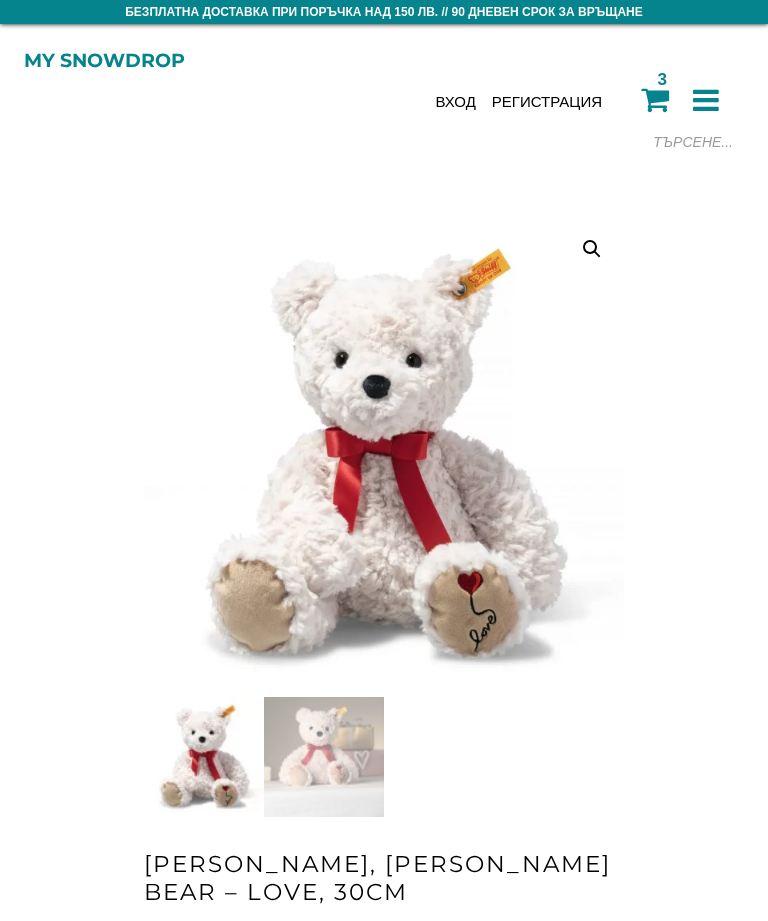 scroll, scrollTop: 0, scrollLeft: 0, axis: both 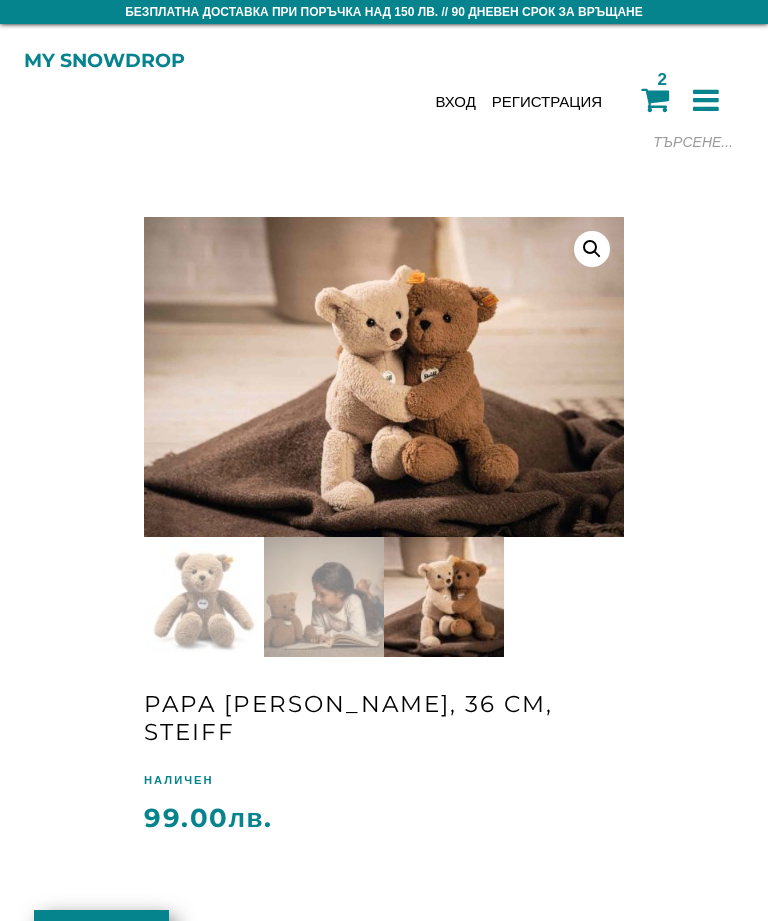 click at bounding box center (655, 99) 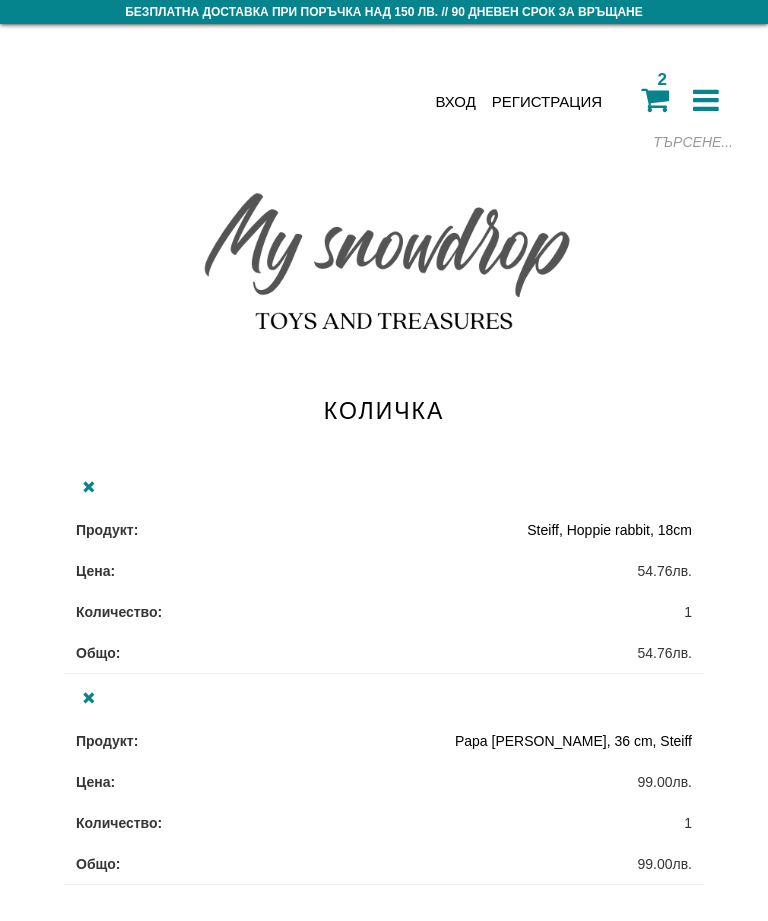 scroll, scrollTop: 0, scrollLeft: 0, axis: both 